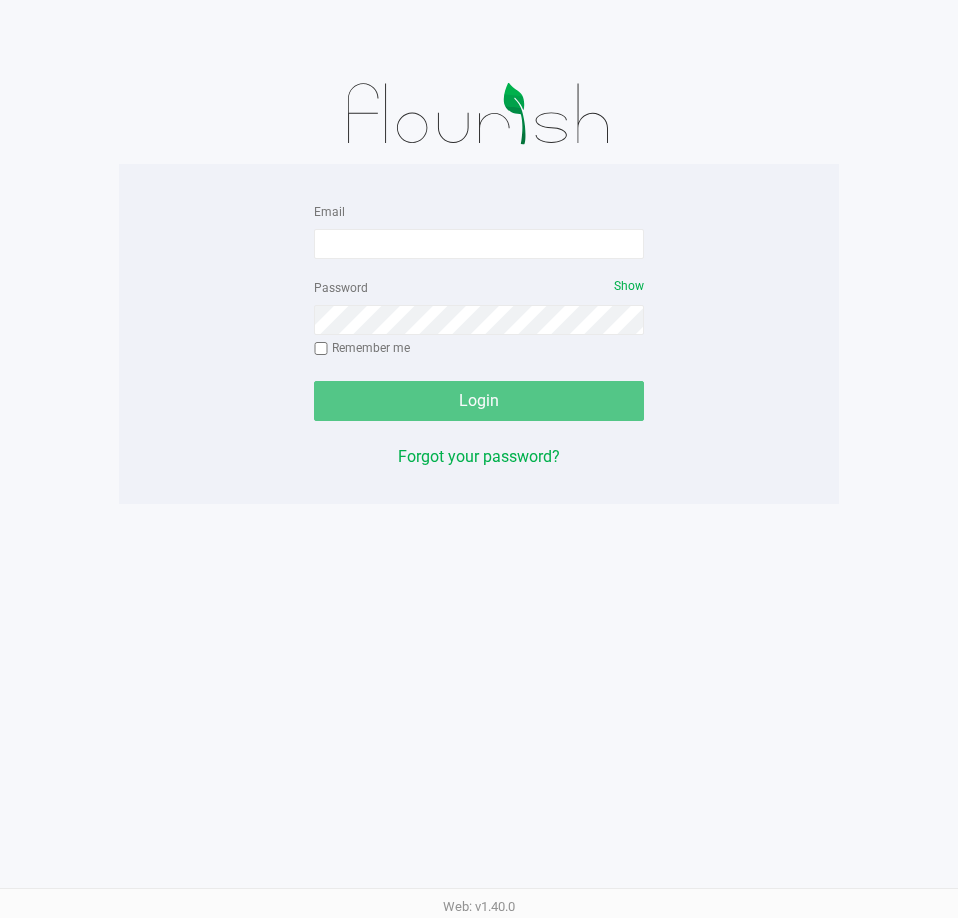 scroll, scrollTop: 0, scrollLeft: 0, axis: both 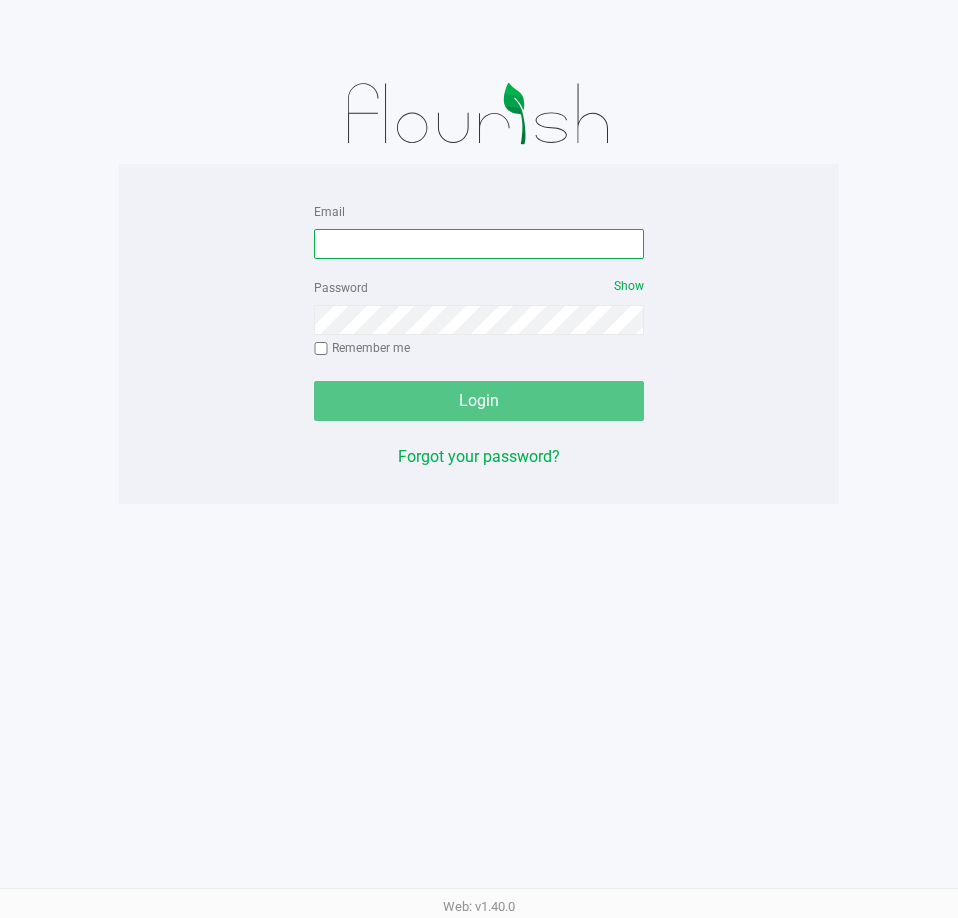 click on "Email" at bounding box center [479, 244] 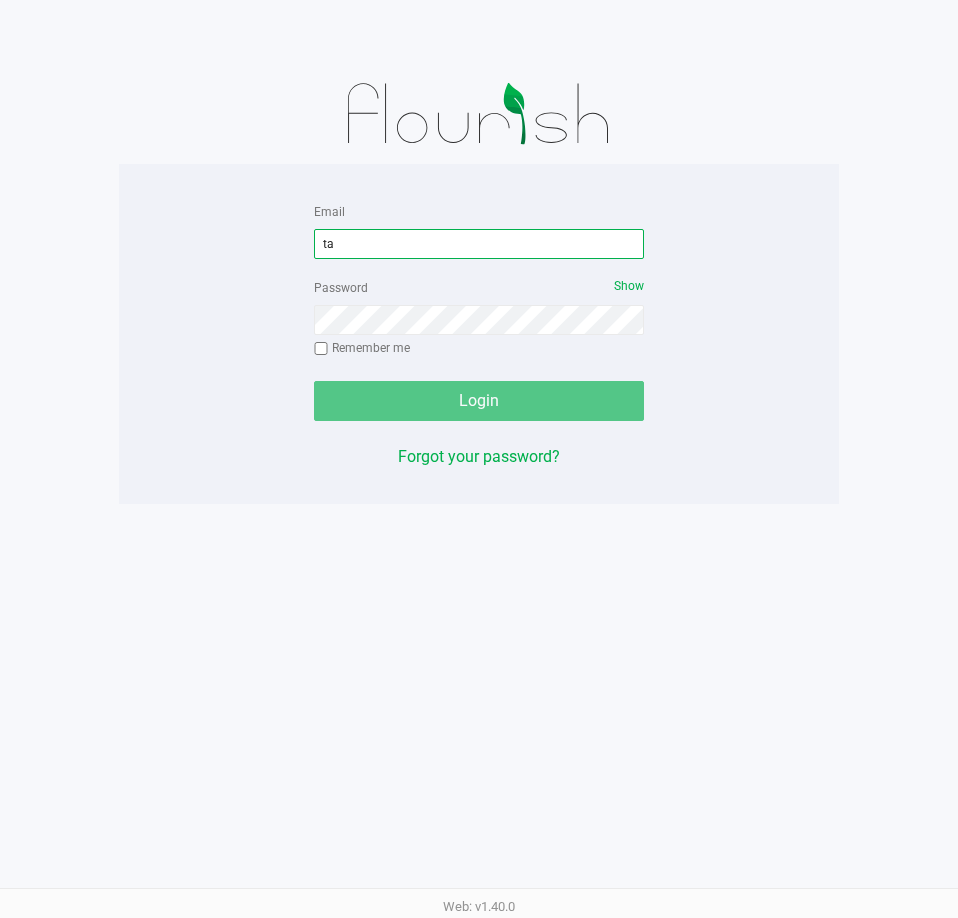 type on "t" 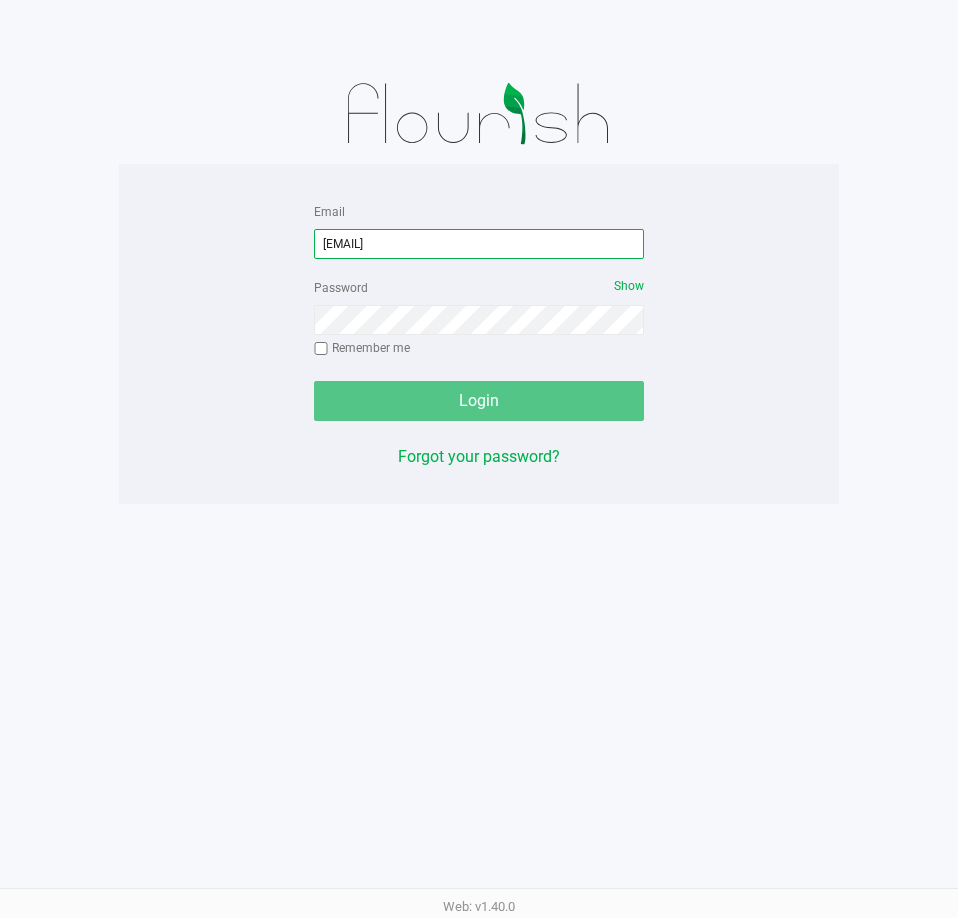 type on "[EMAIL]" 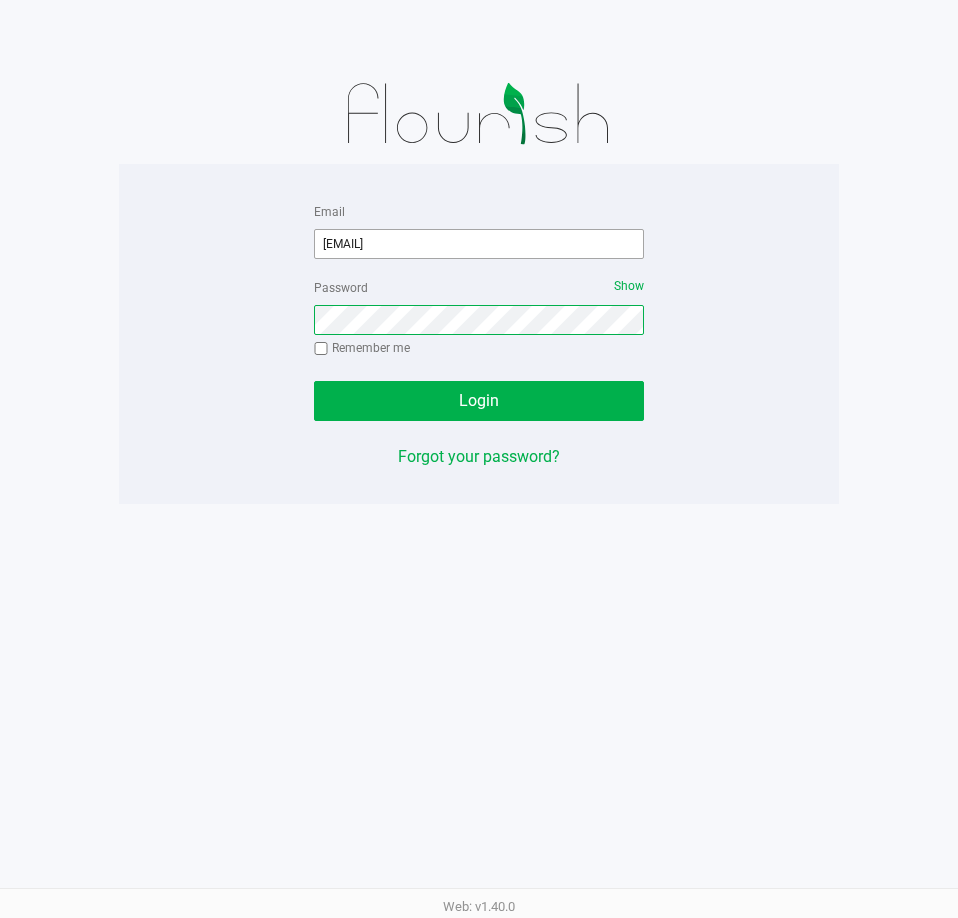 click on "Login" 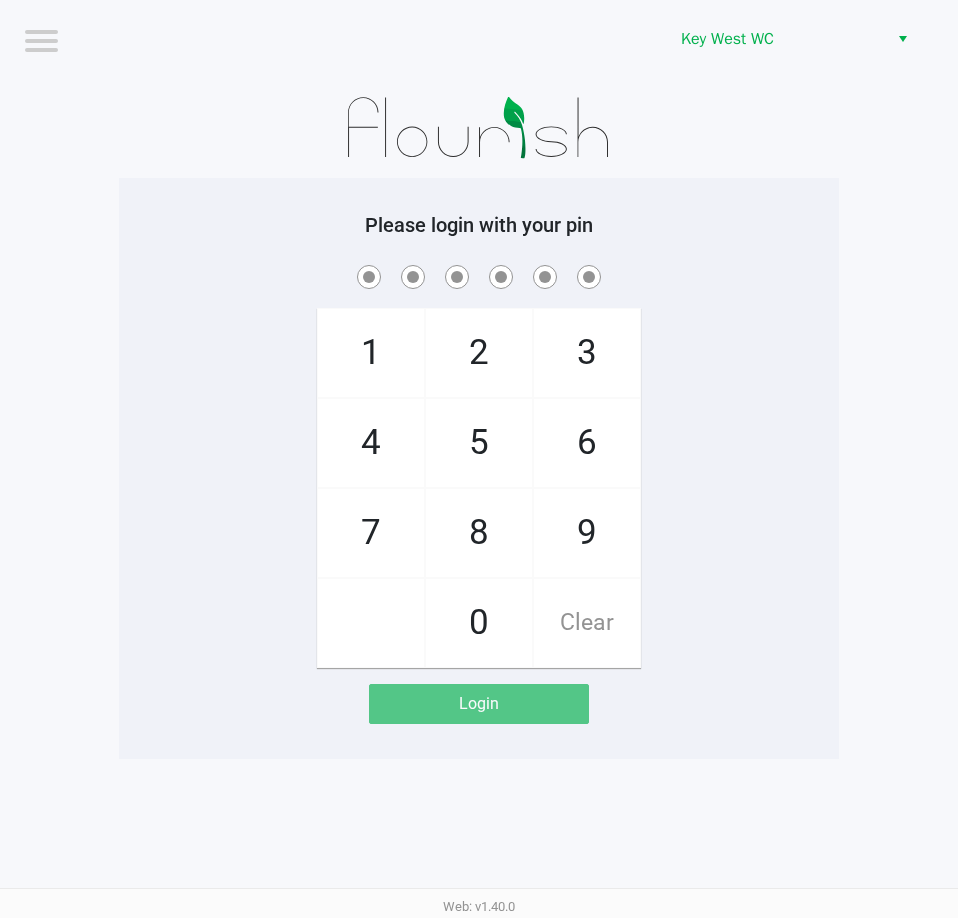 click 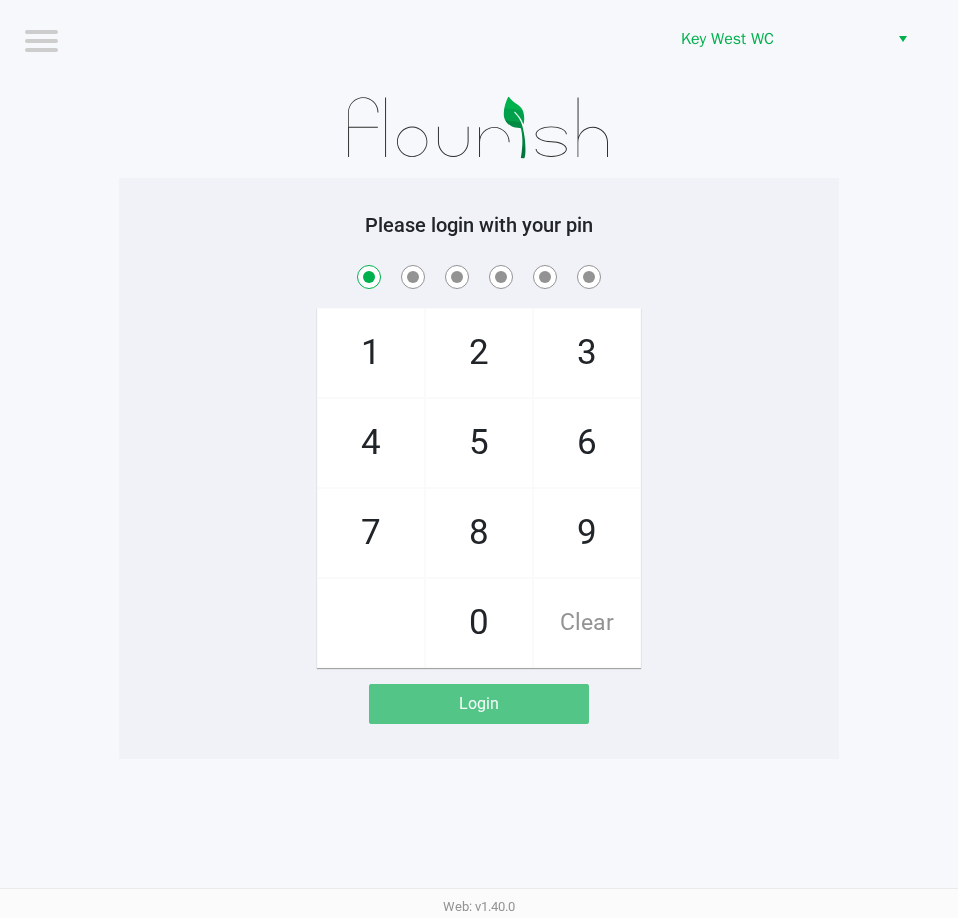 checkbox on "true" 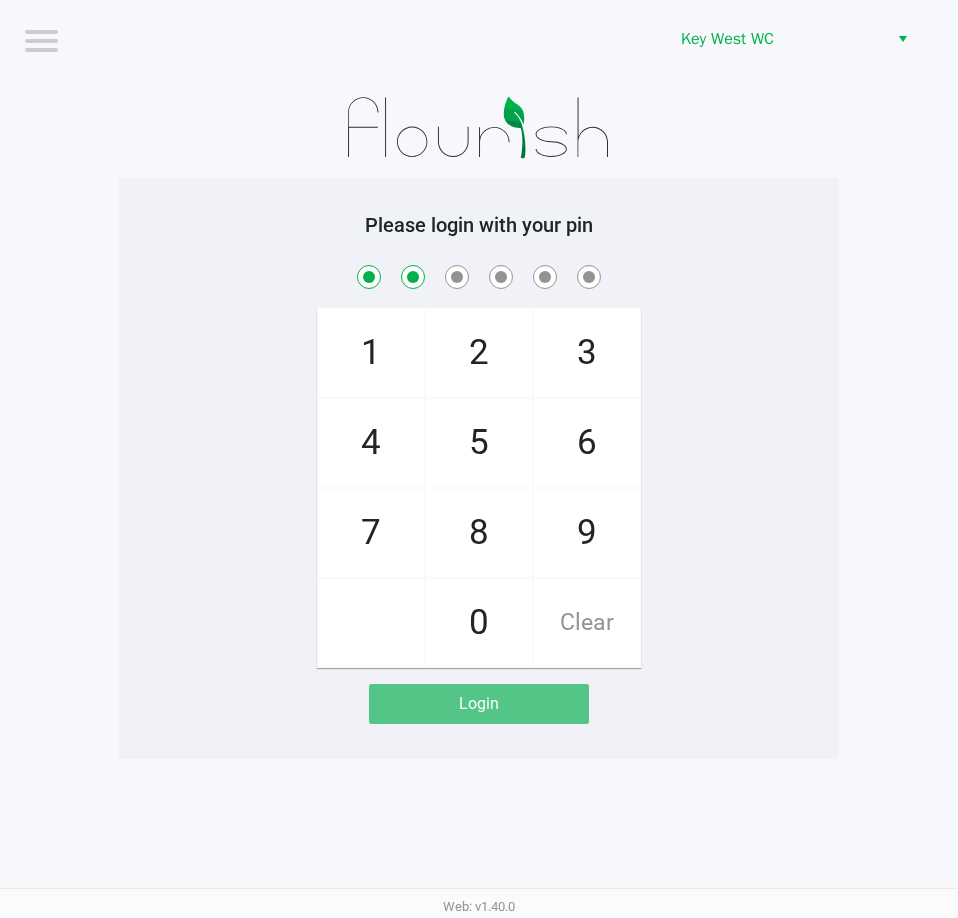 checkbox on "true" 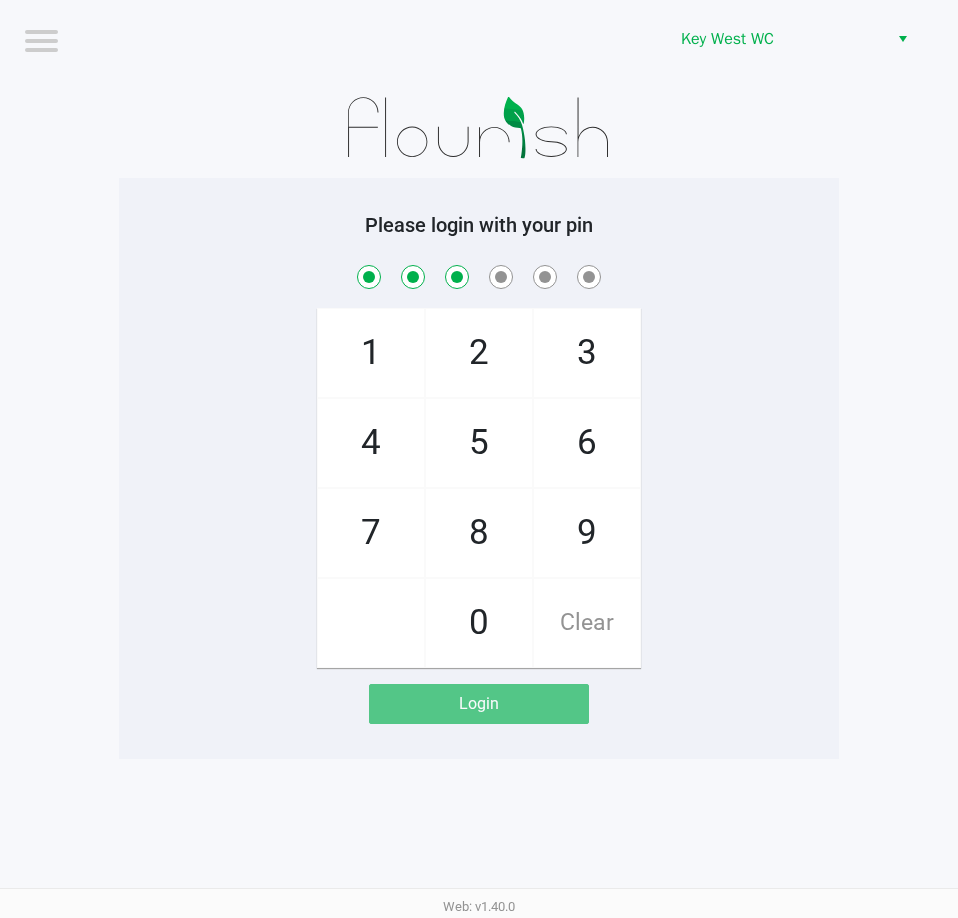 checkbox on "true" 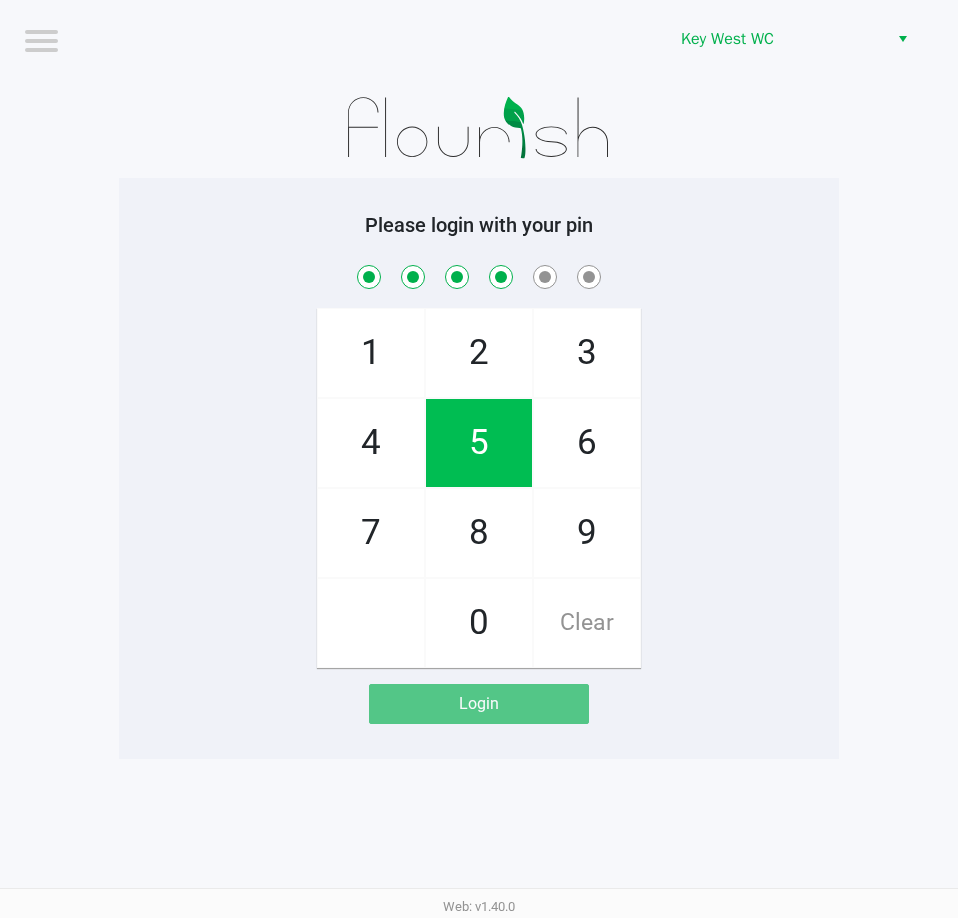 checkbox on "true" 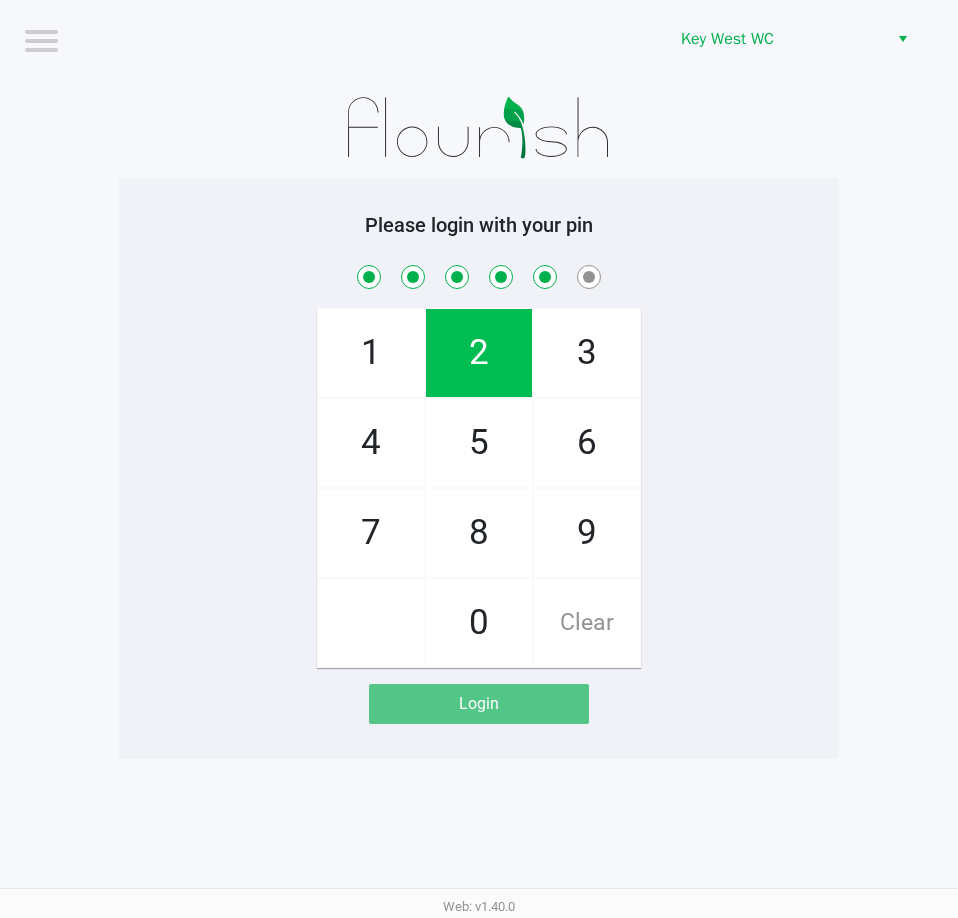 checkbox on "true" 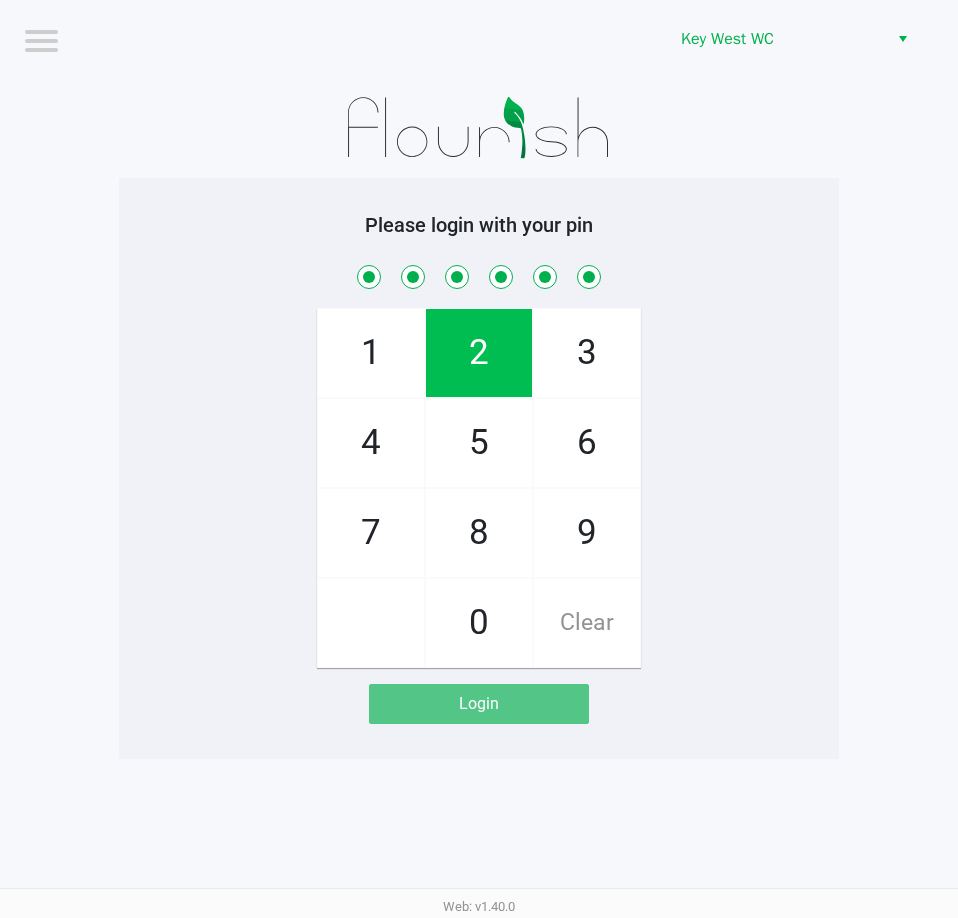 checkbox on "true" 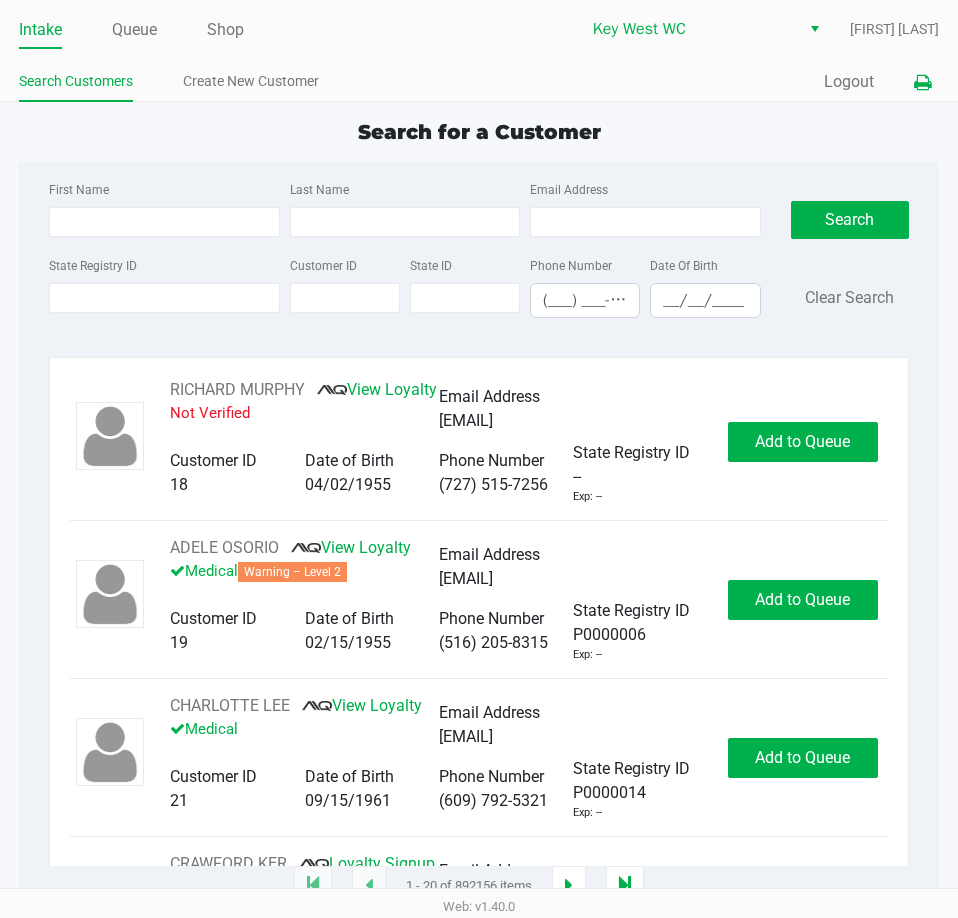 click 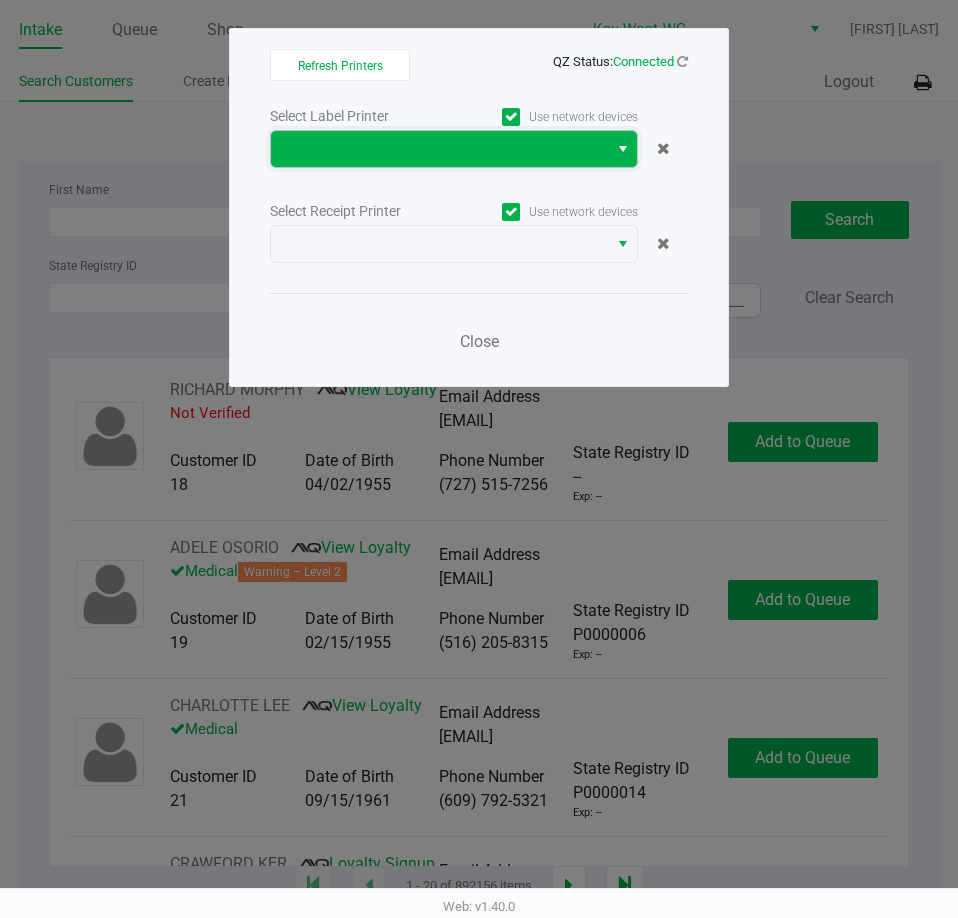 click at bounding box center (439, 149) 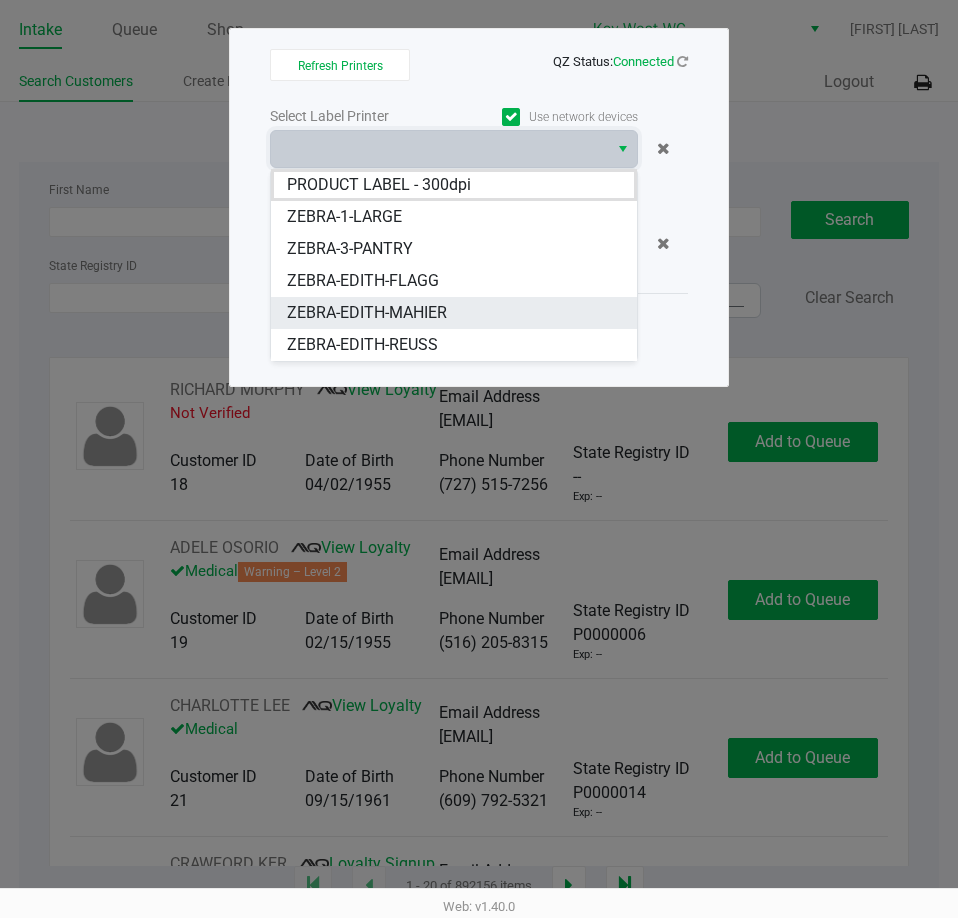 click on "ZEBRA-EDITH-MAHIER" at bounding box center [367, 313] 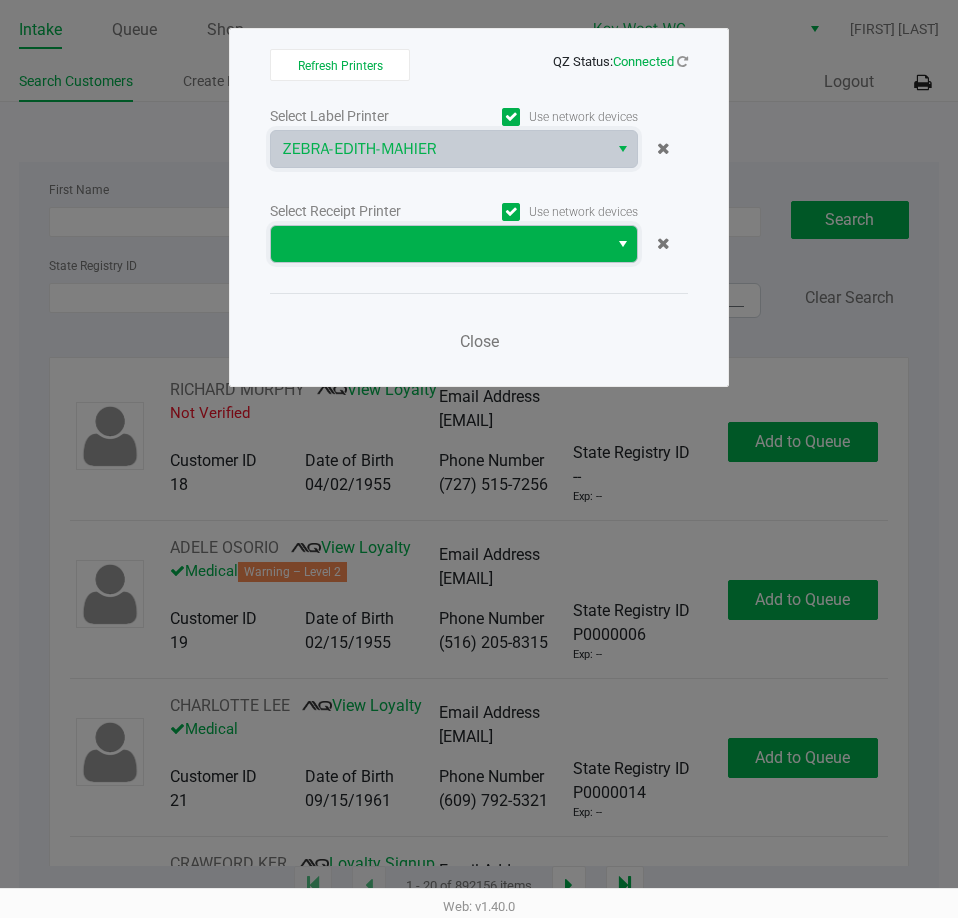 click at bounding box center (439, 244) 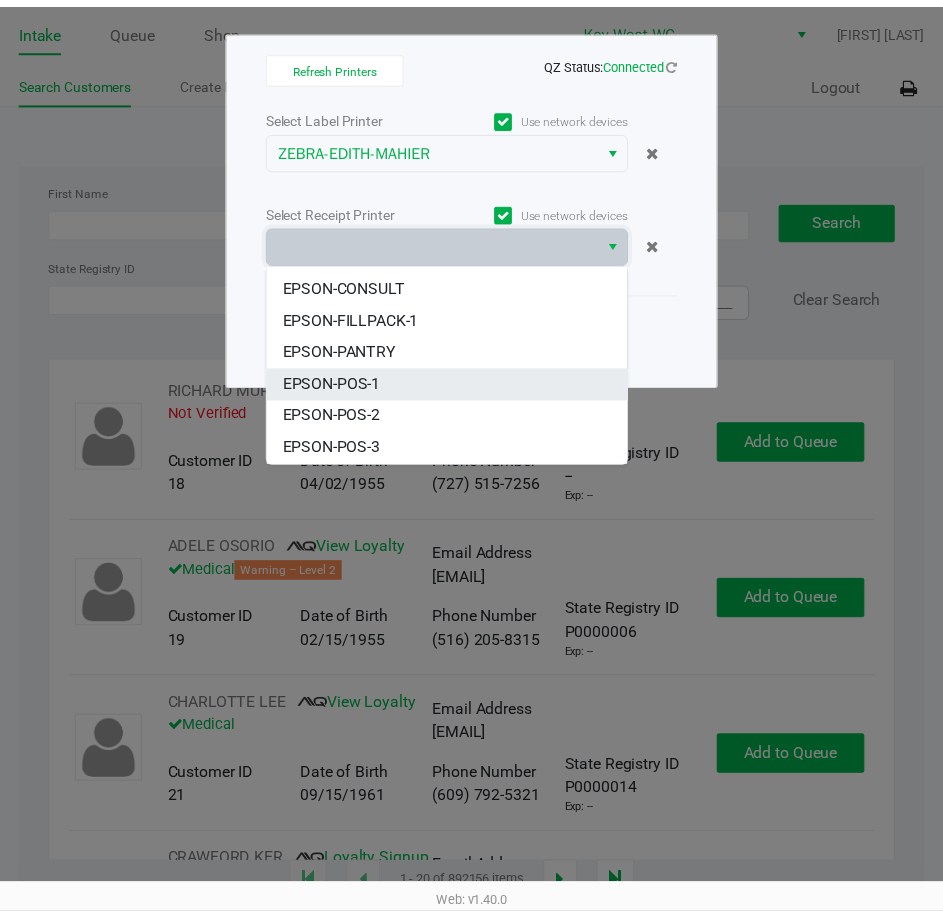 scroll, scrollTop: 88, scrollLeft: 0, axis: vertical 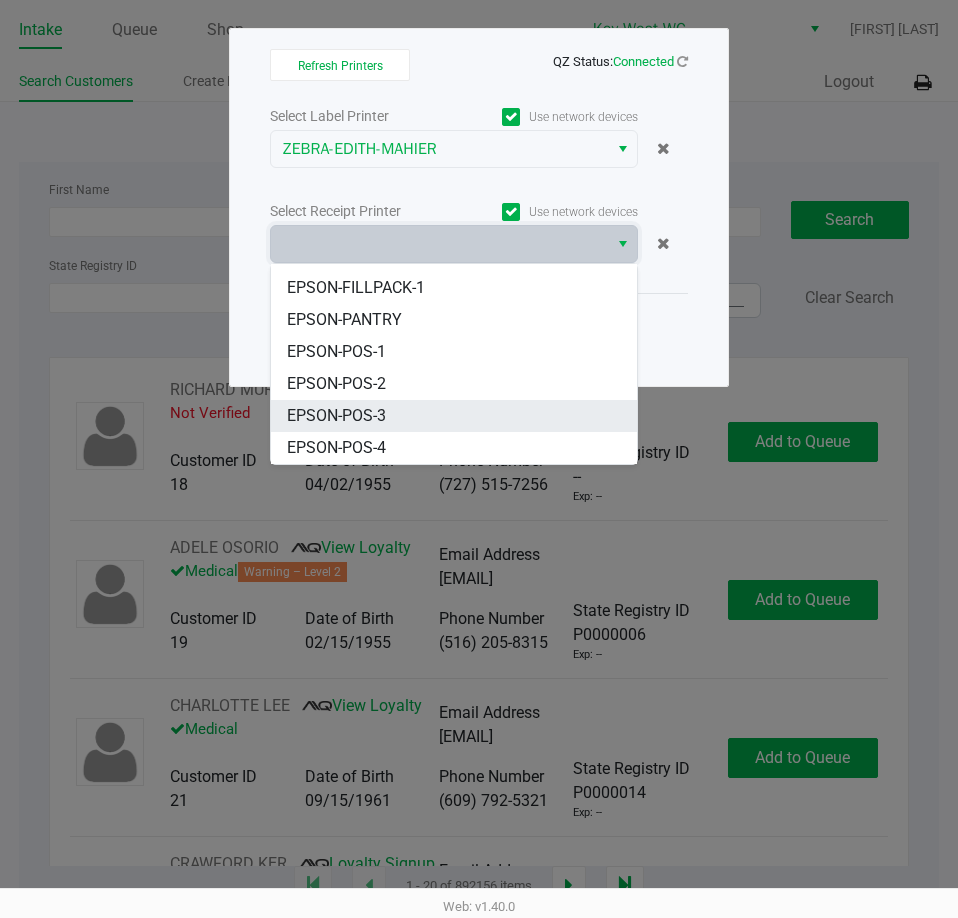click on "EPSON-POS-3" at bounding box center [454, 416] 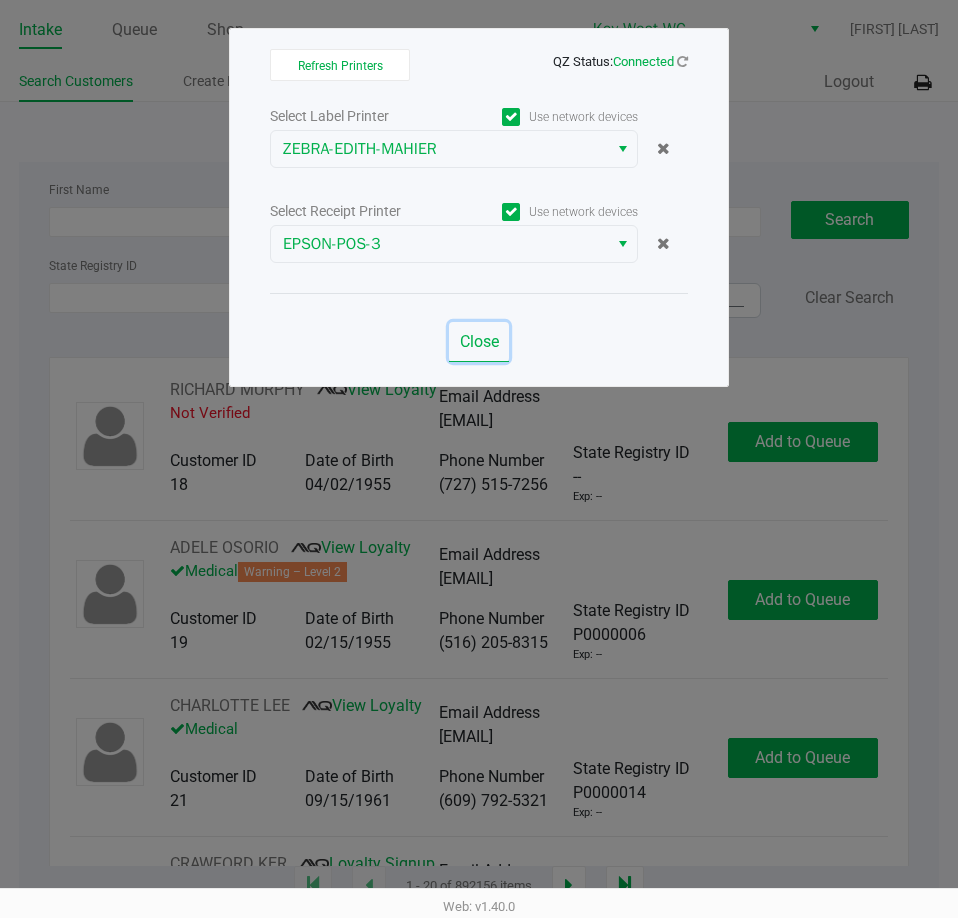 click on "Close" 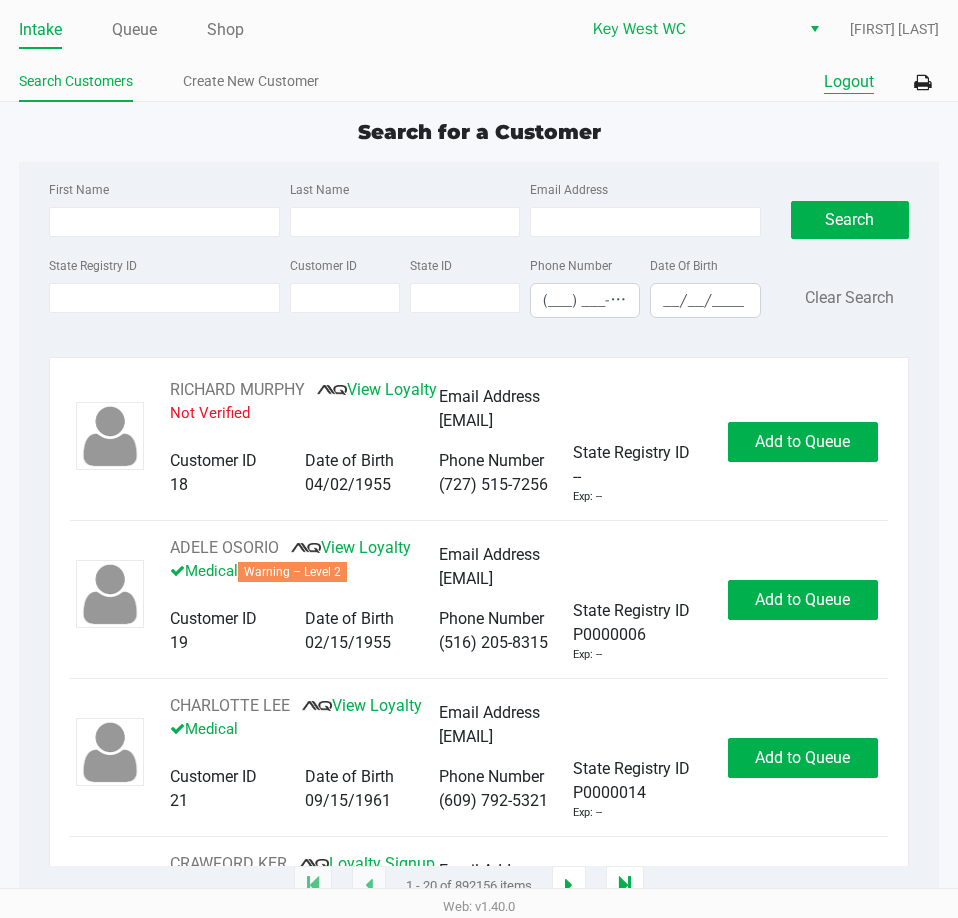 click on "Logout" 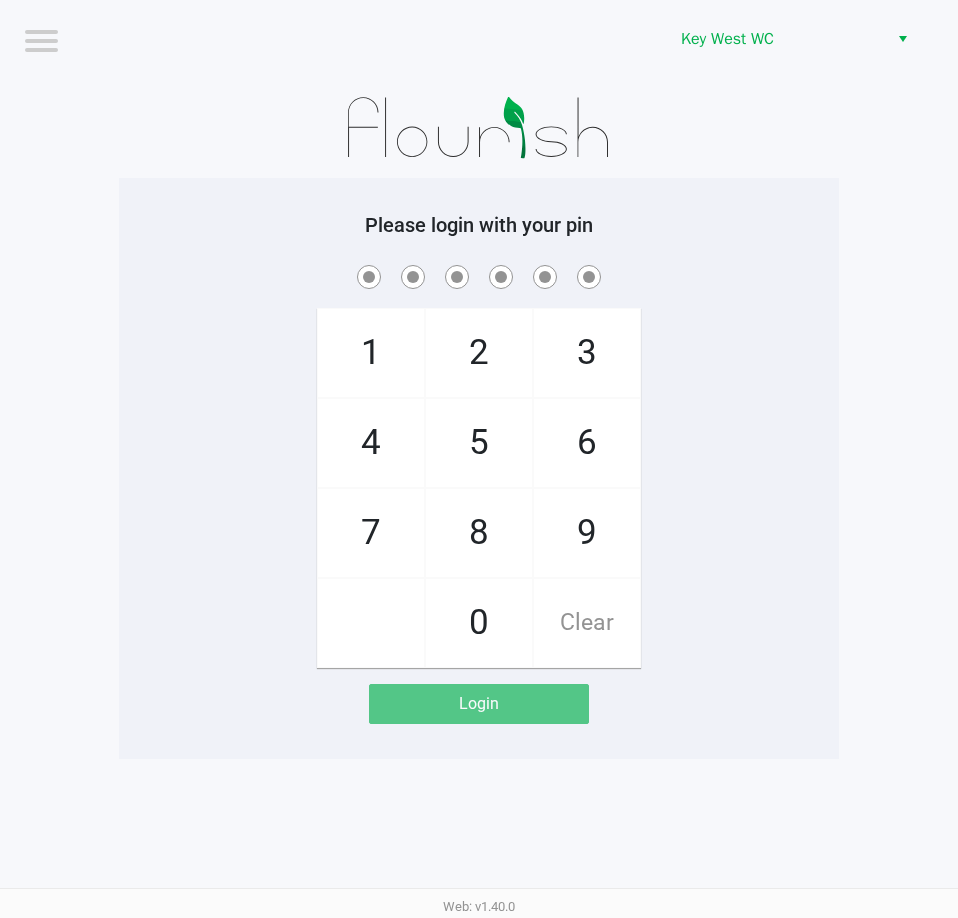 click on "Logout  [CITY] WC    Please login with your pin  1   4   7       2   5   8   0   3   6   9   Clear   Login" 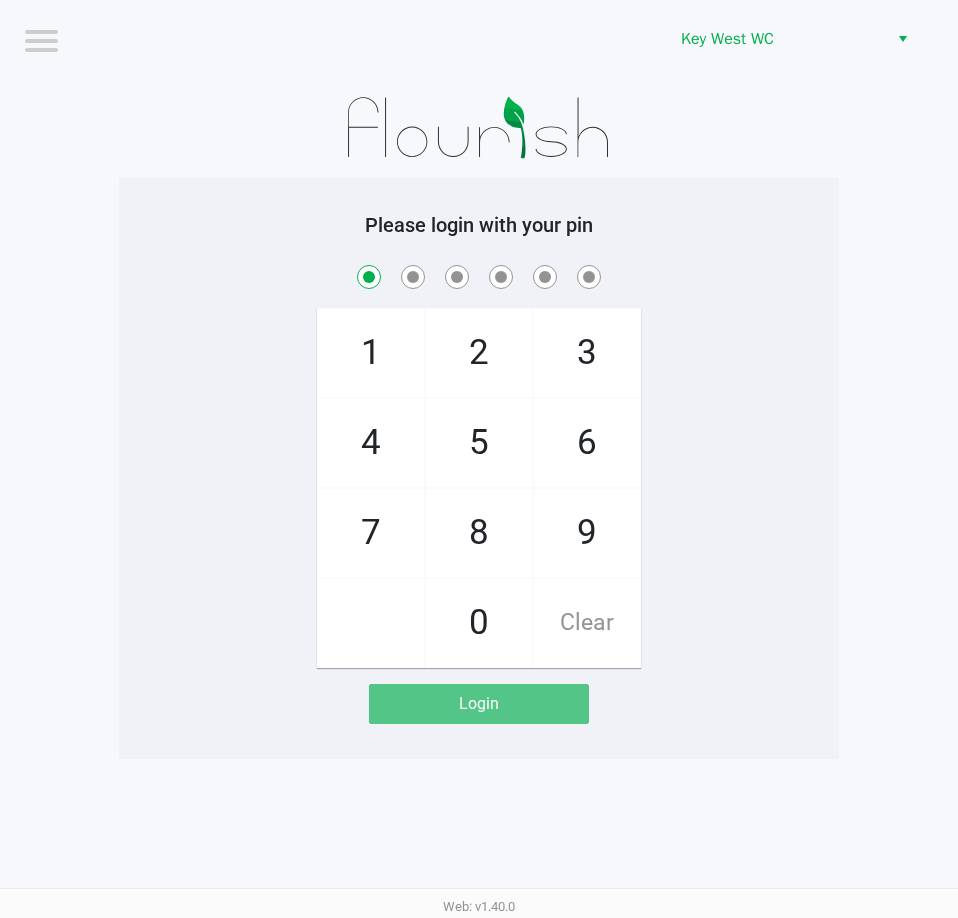 checkbox on "true" 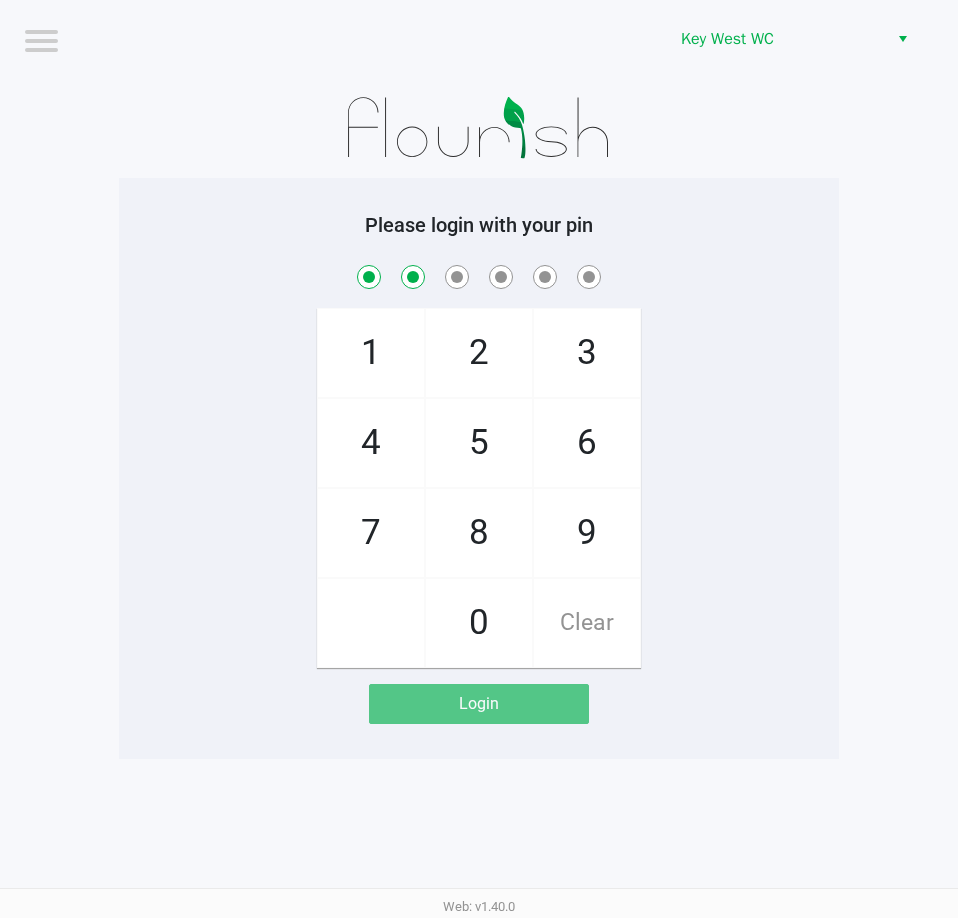 checkbox on "true" 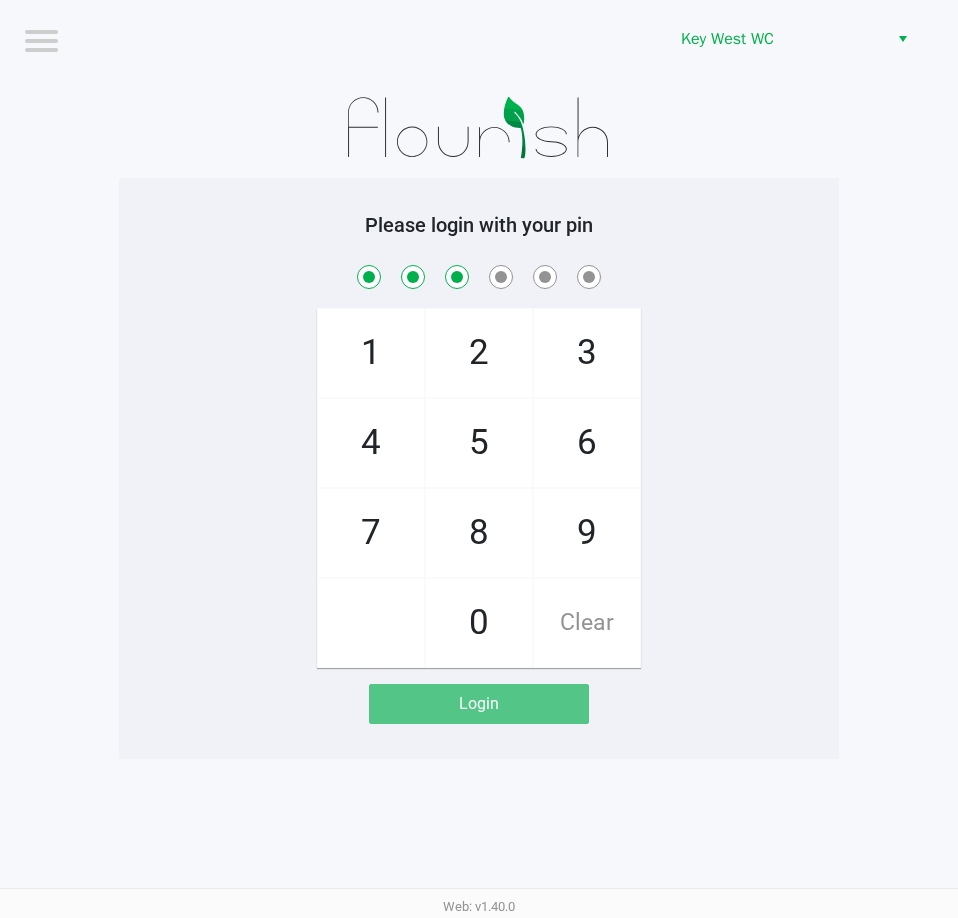 checkbox on "true" 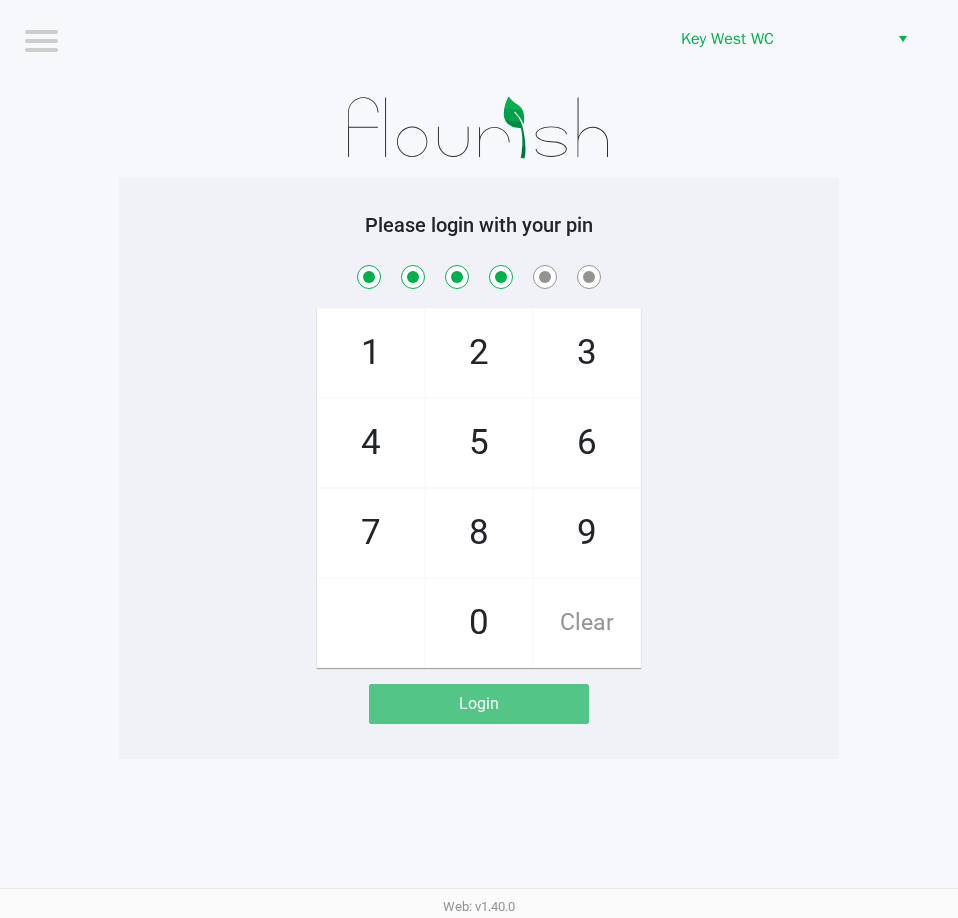 checkbox on "true" 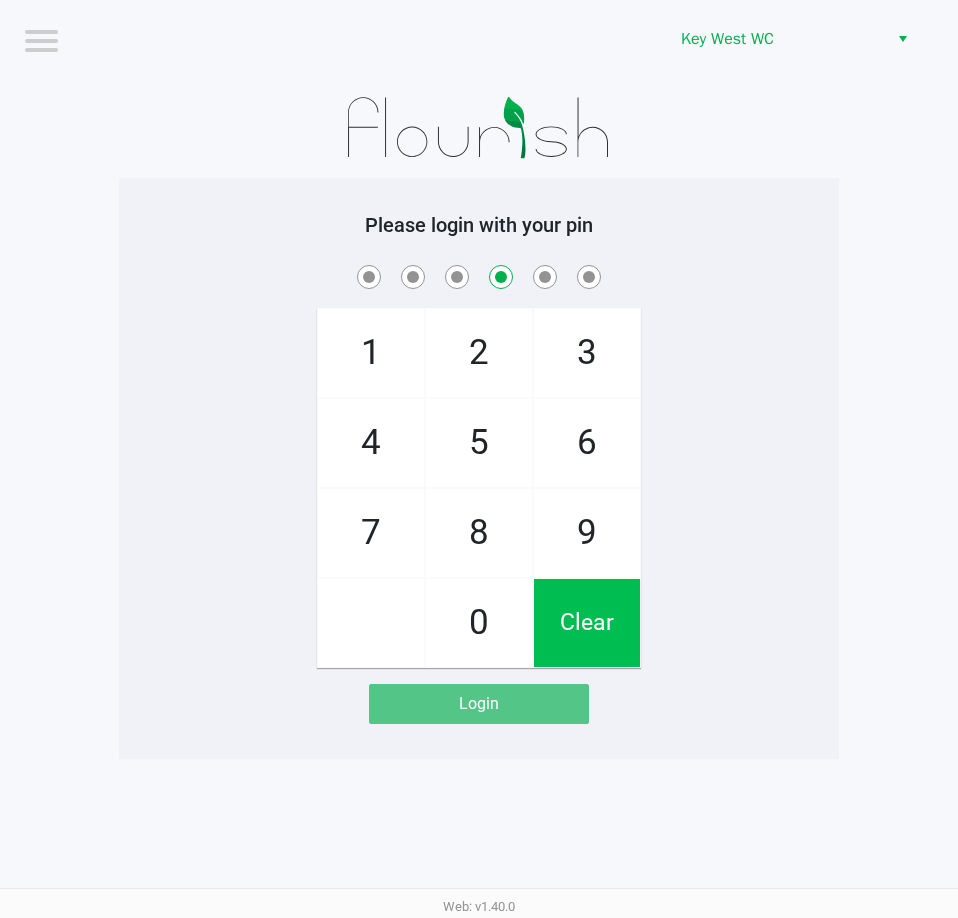 checkbox on "false" 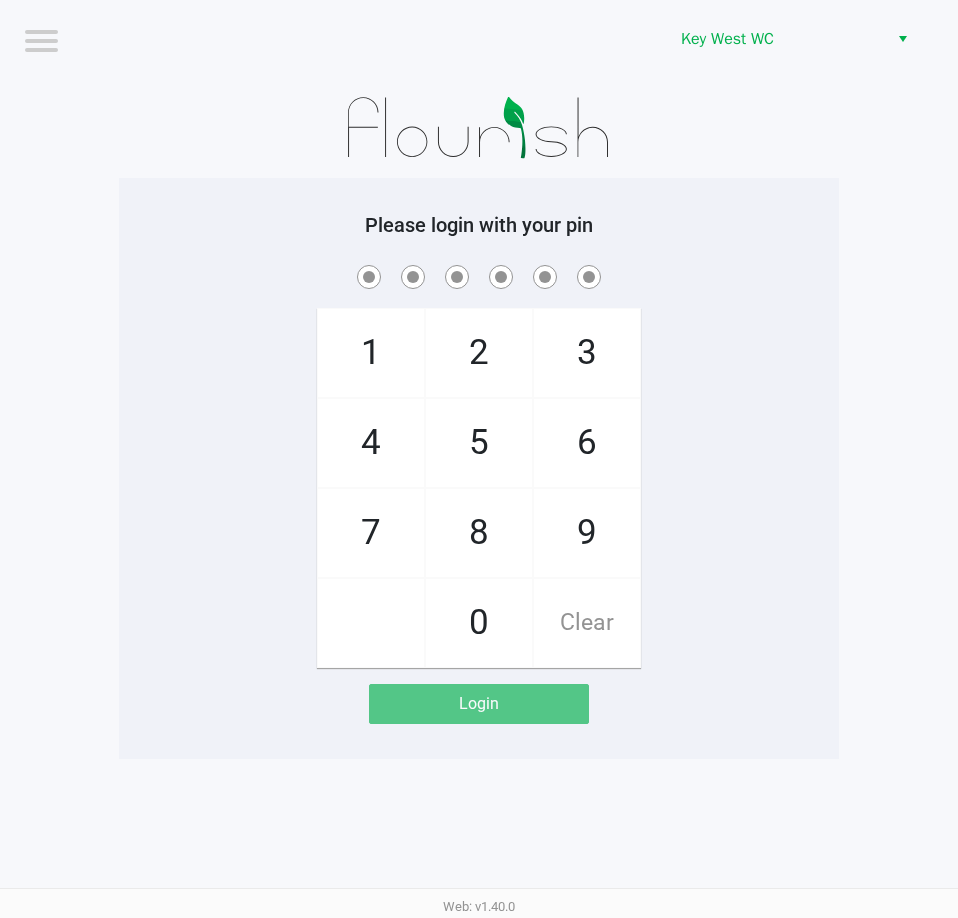 checkbox on "true" 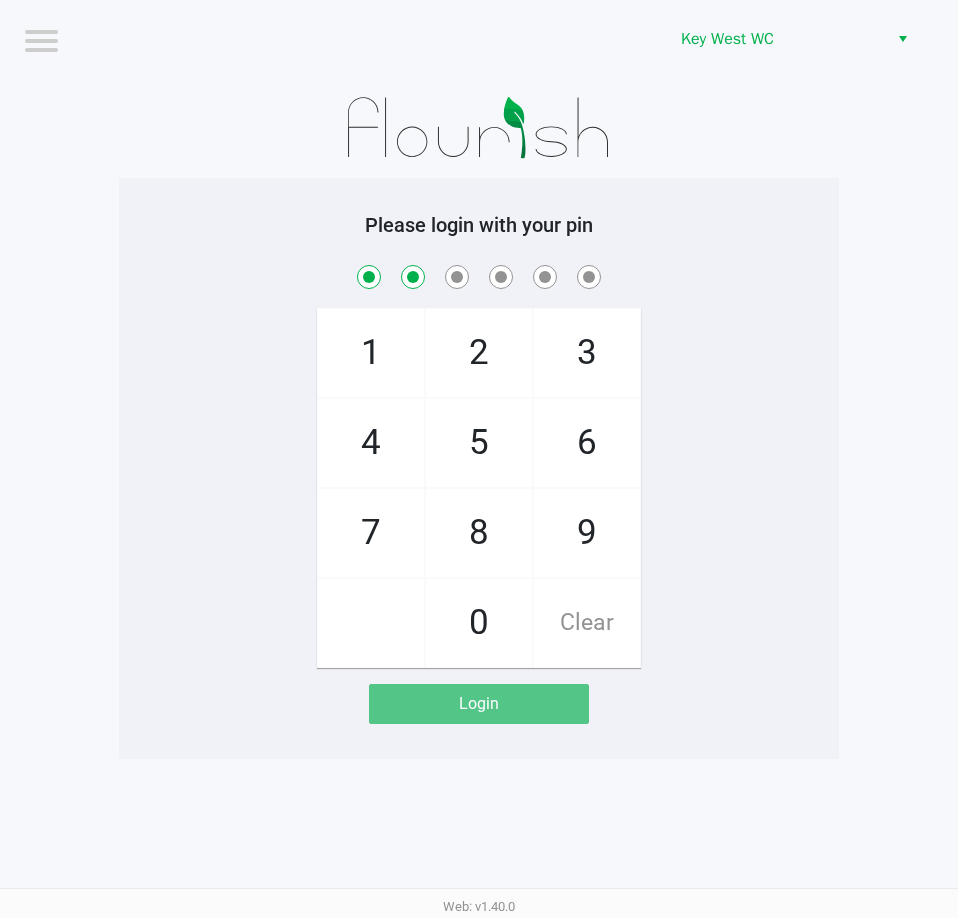 checkbox on "true" 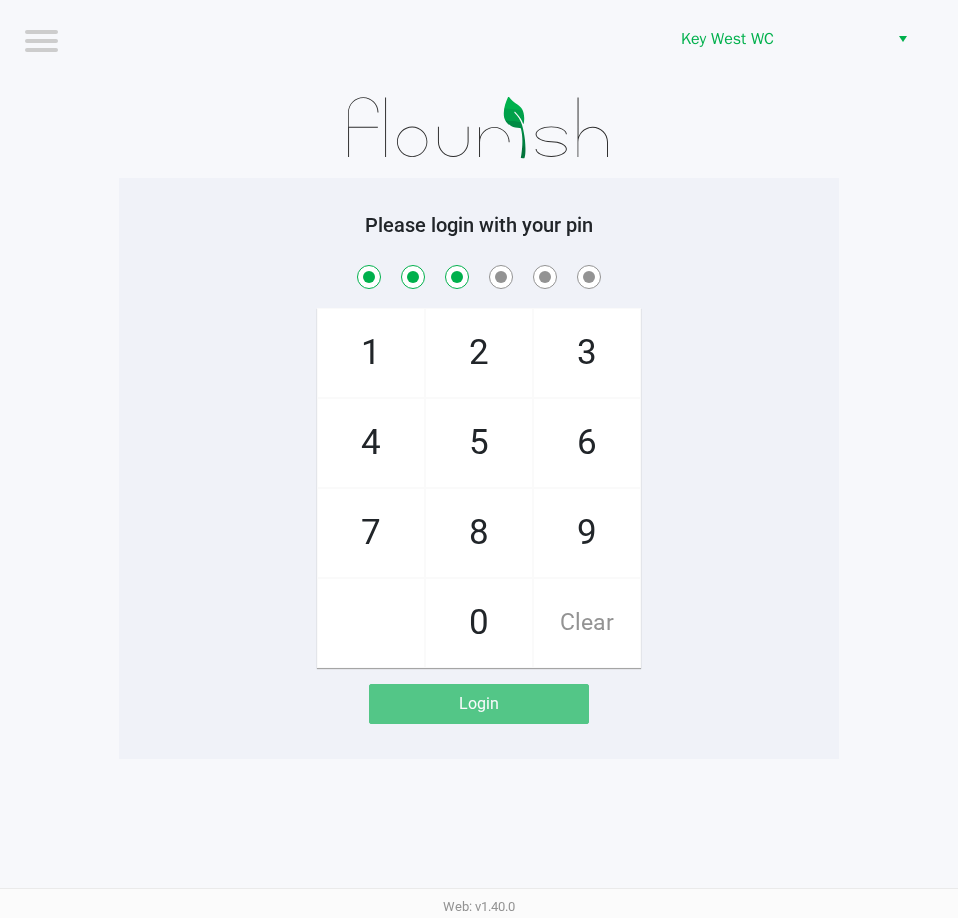 checkbox on "true" 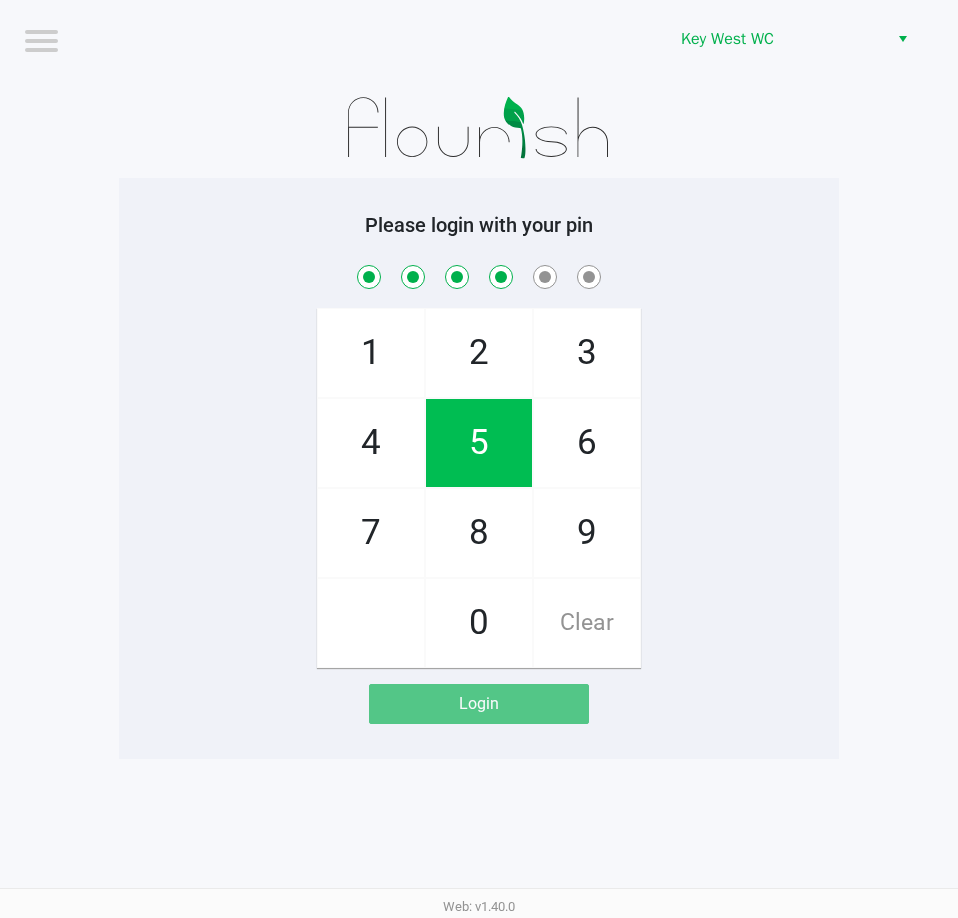 checkbox on "true" 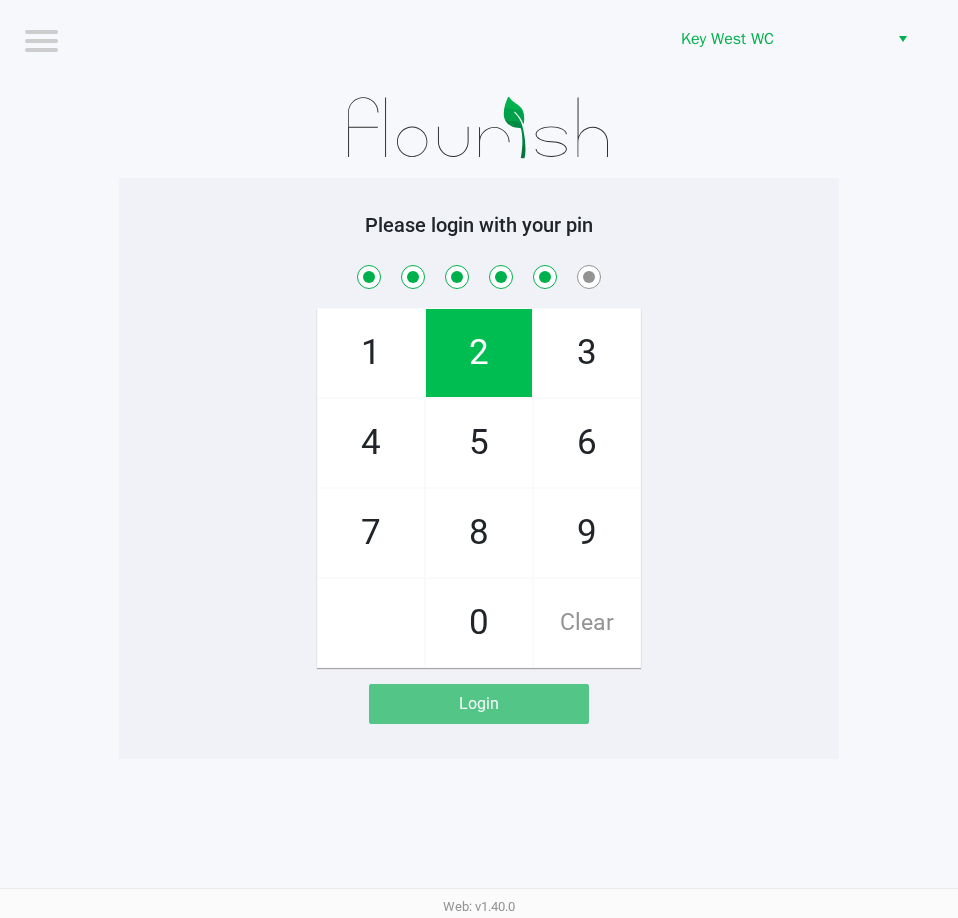 checkbox on "true" 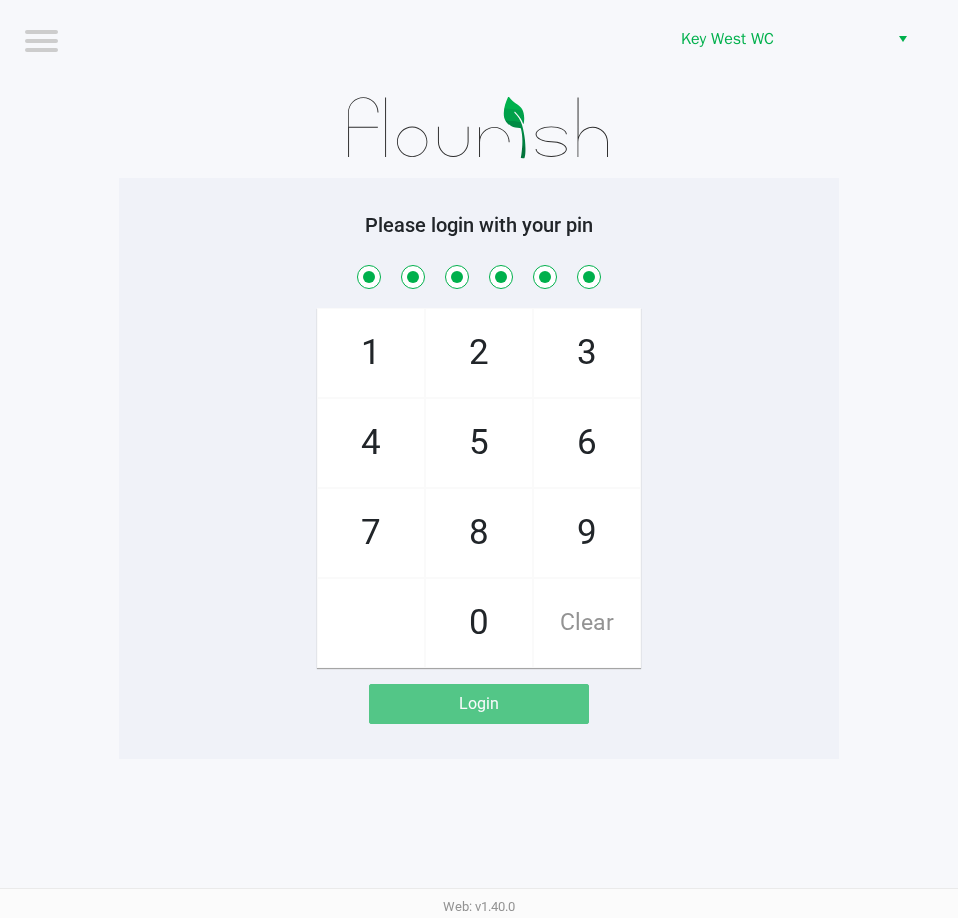 checkbox on "true" 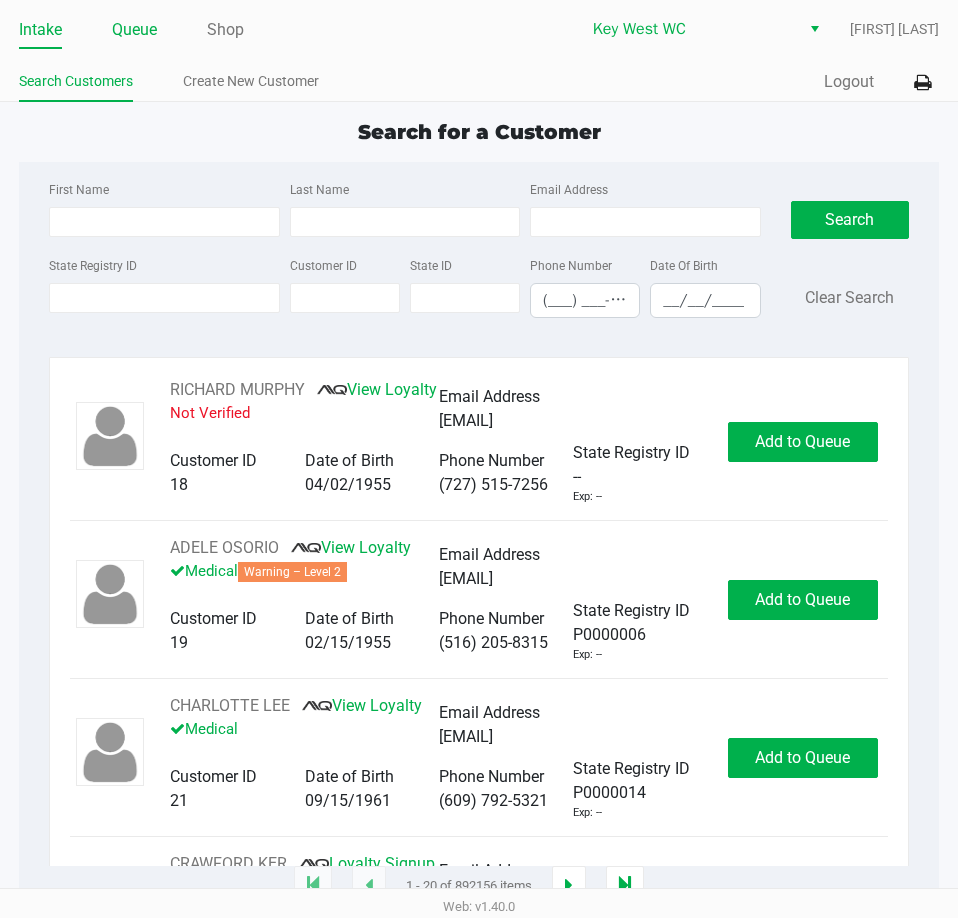 click on "Queue" 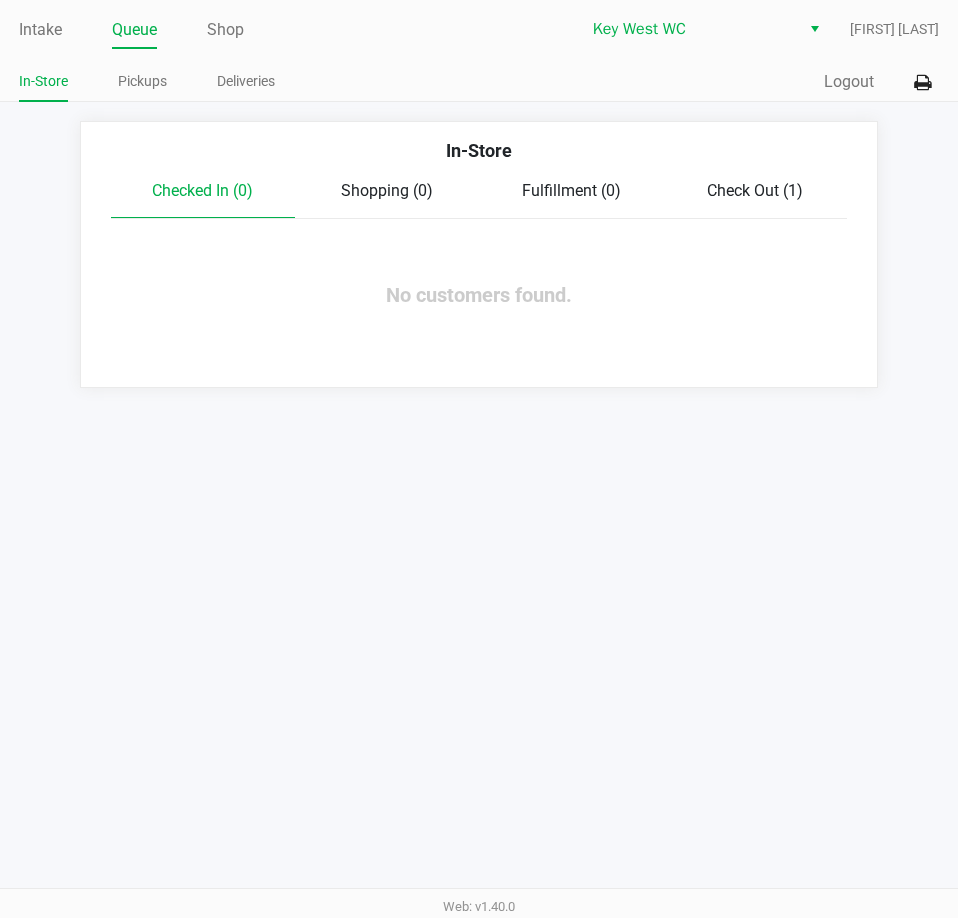 click on "Check Out (1)" 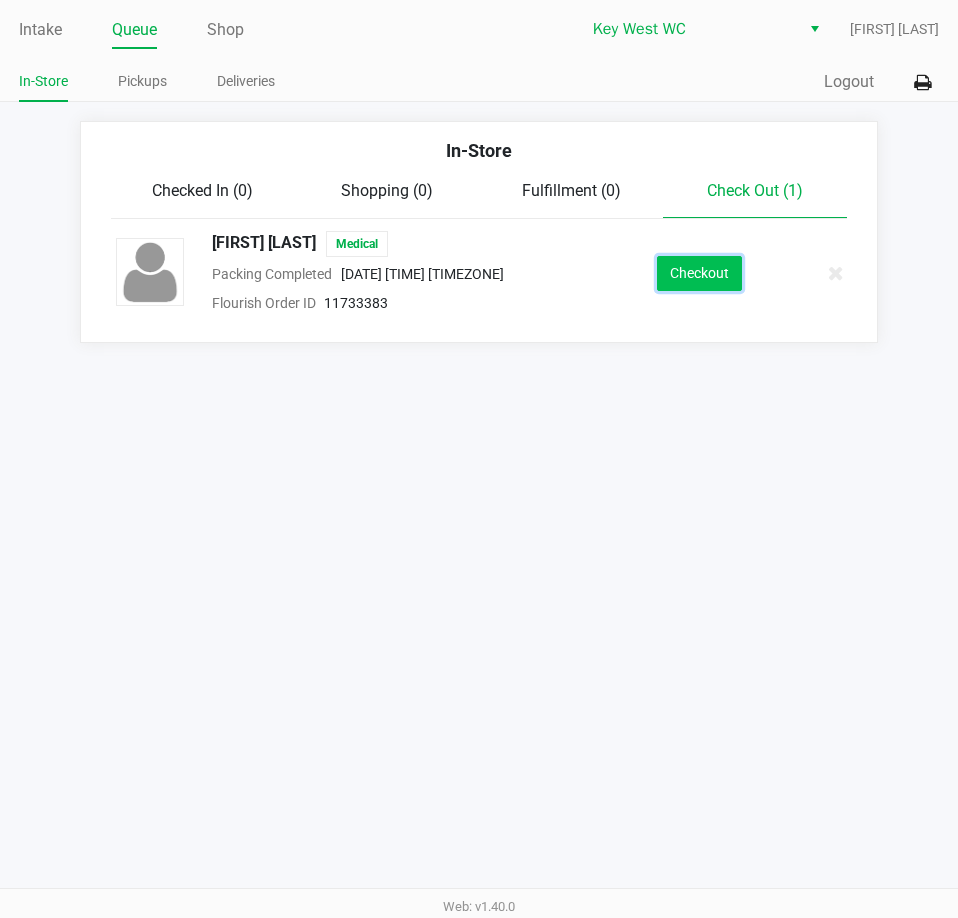 click on "Checkout" 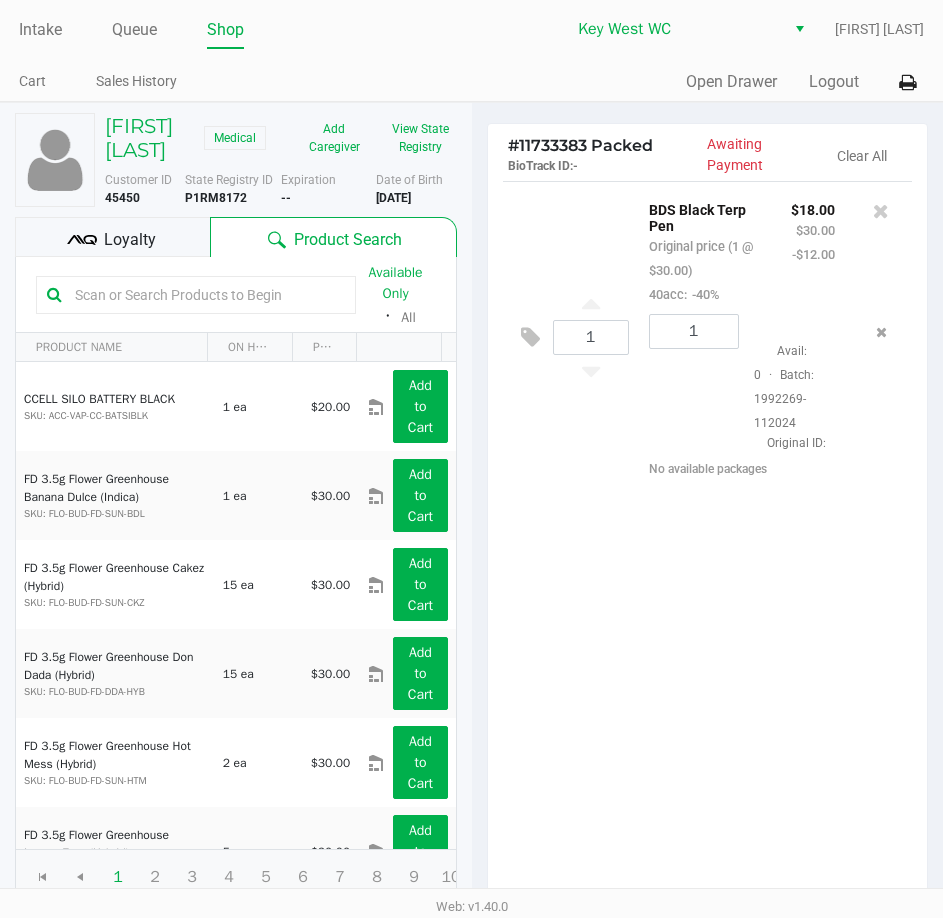 scroll, scrollTop: 324, scrollLeft: 0, axis: vertical 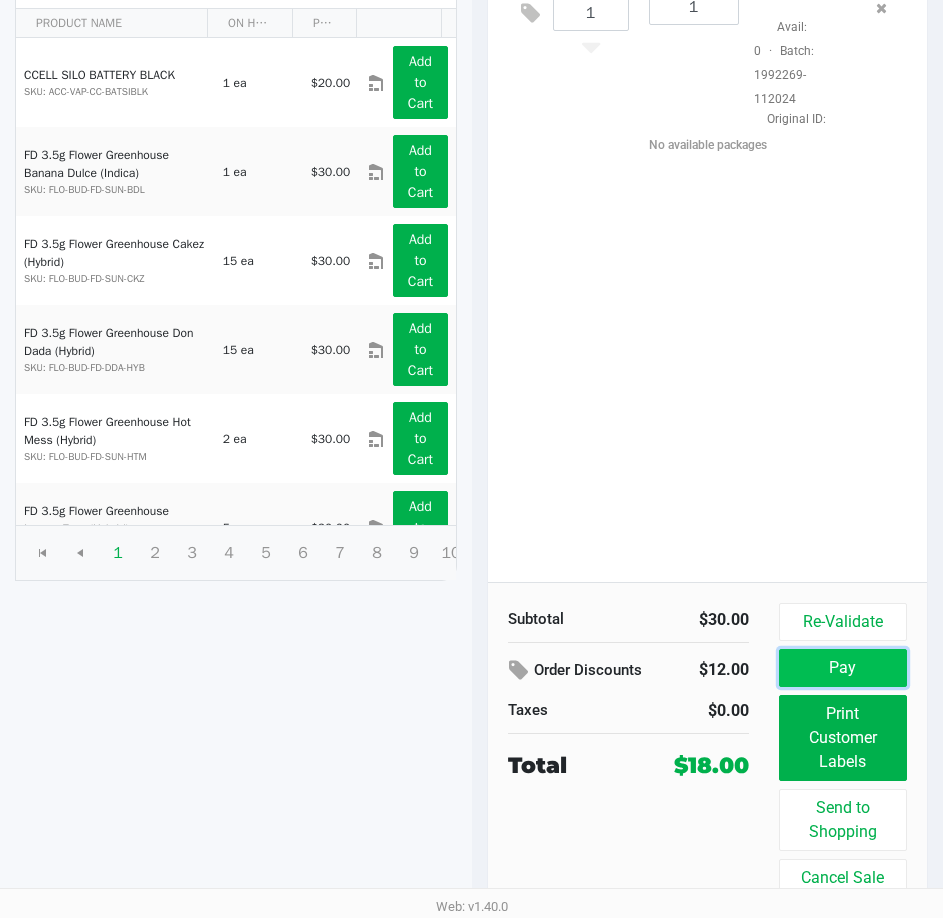 click on "Pay" 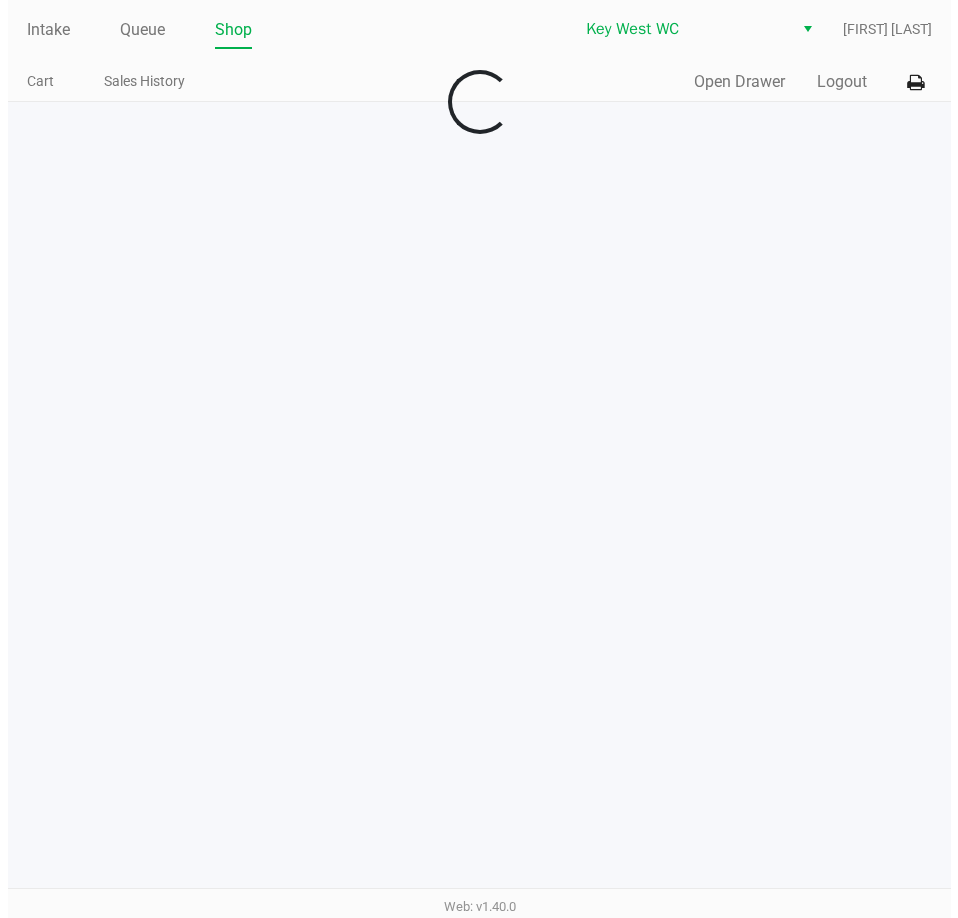 scroll, scrollTop: 0, scrollLeft: 0, axis: both 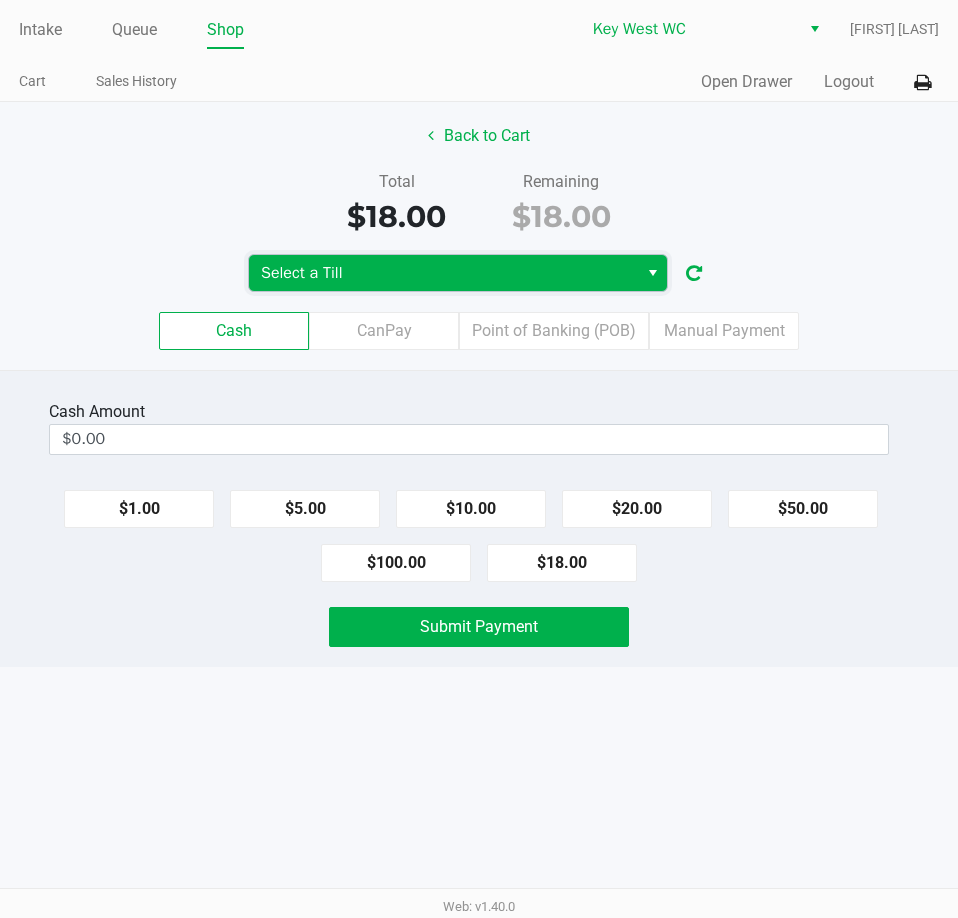 click on "Select a Till" at bounding box center [443, 273] 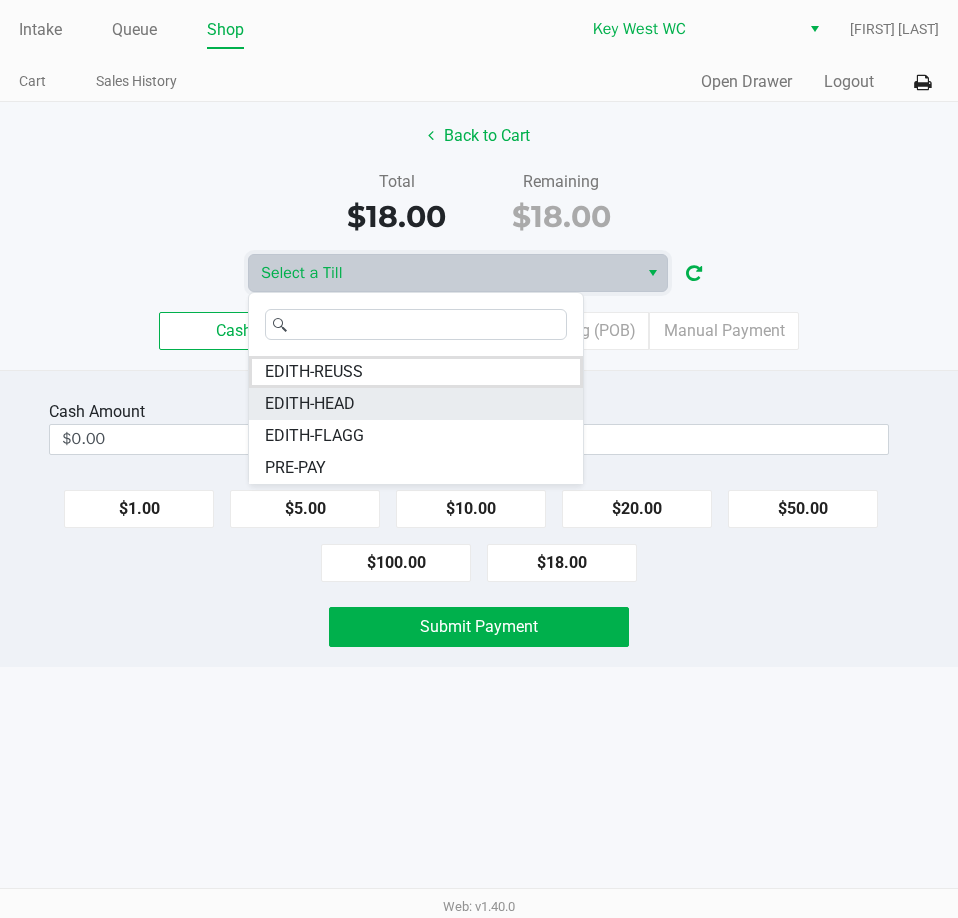 click on "EDITH-HEAD" at bounding box center (416, 404) 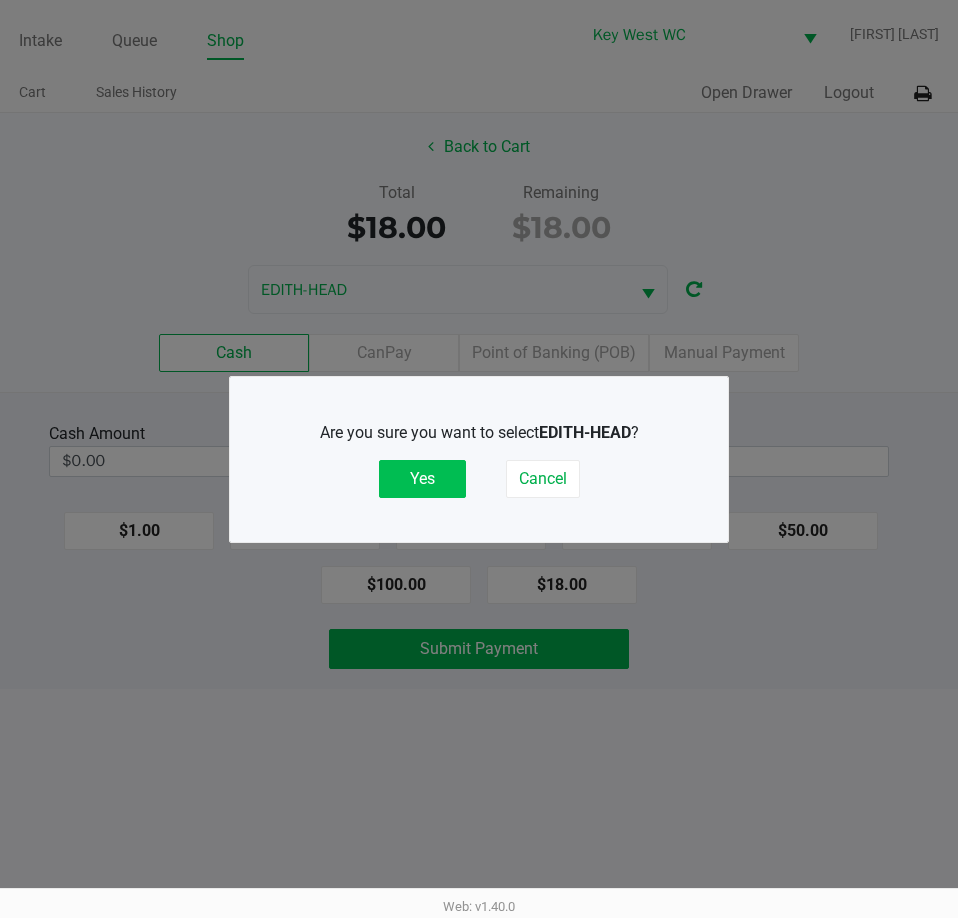click on "Yes" 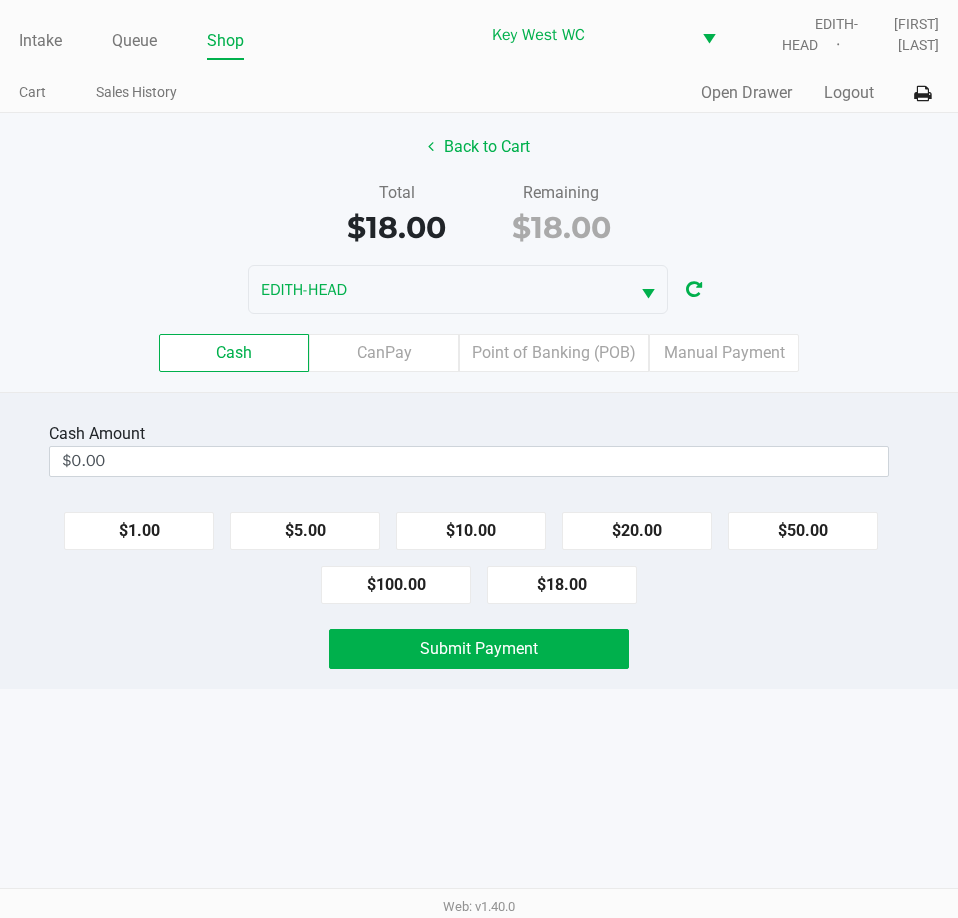 click on "Total   $18.00   Remaining   $18.00" 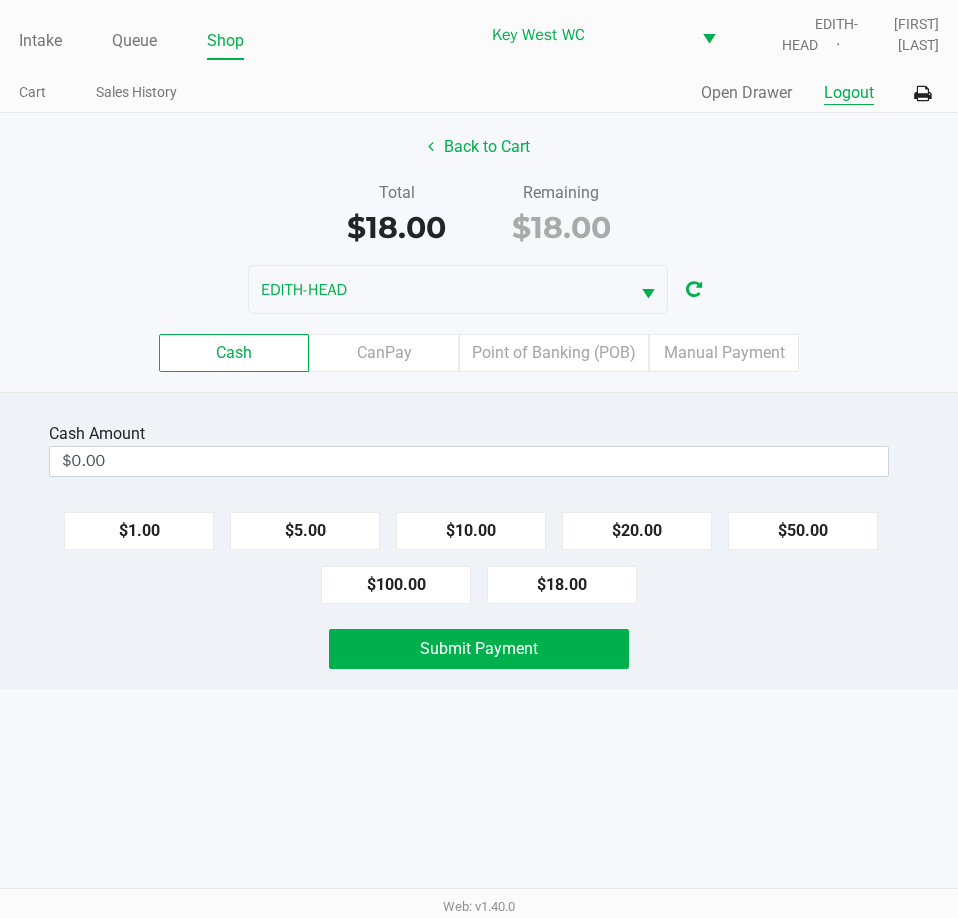 click on "Logout" 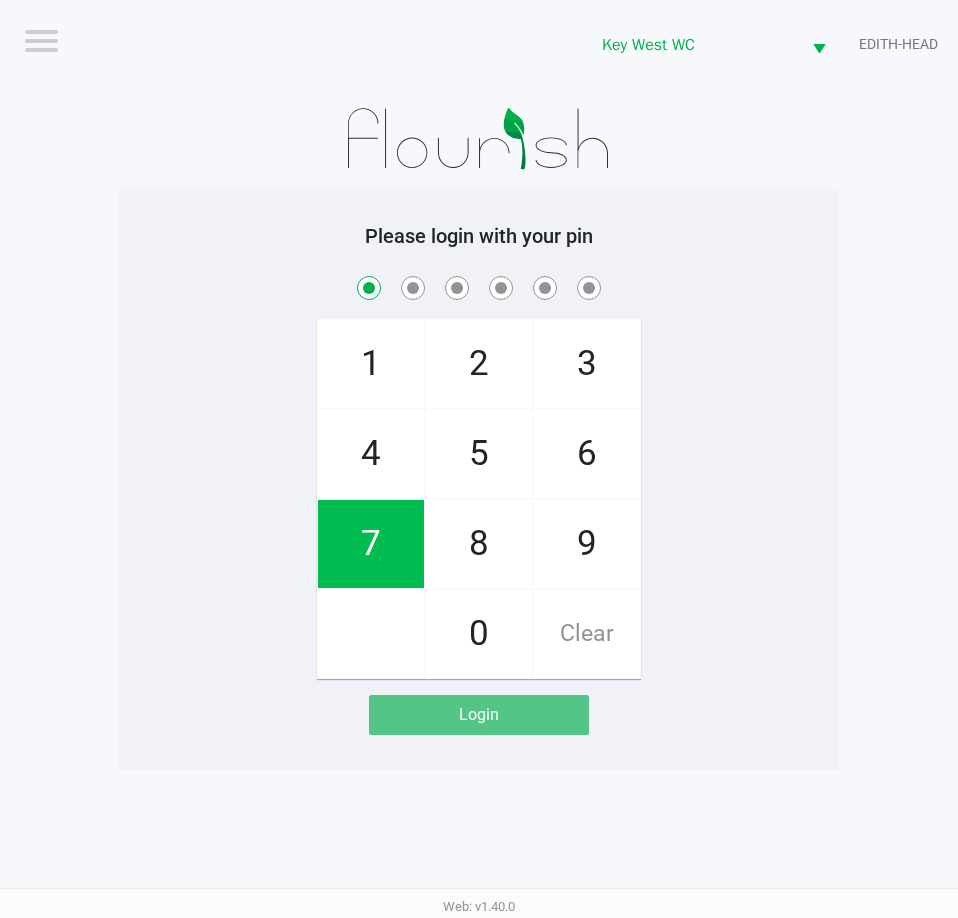 checkbox on "true" 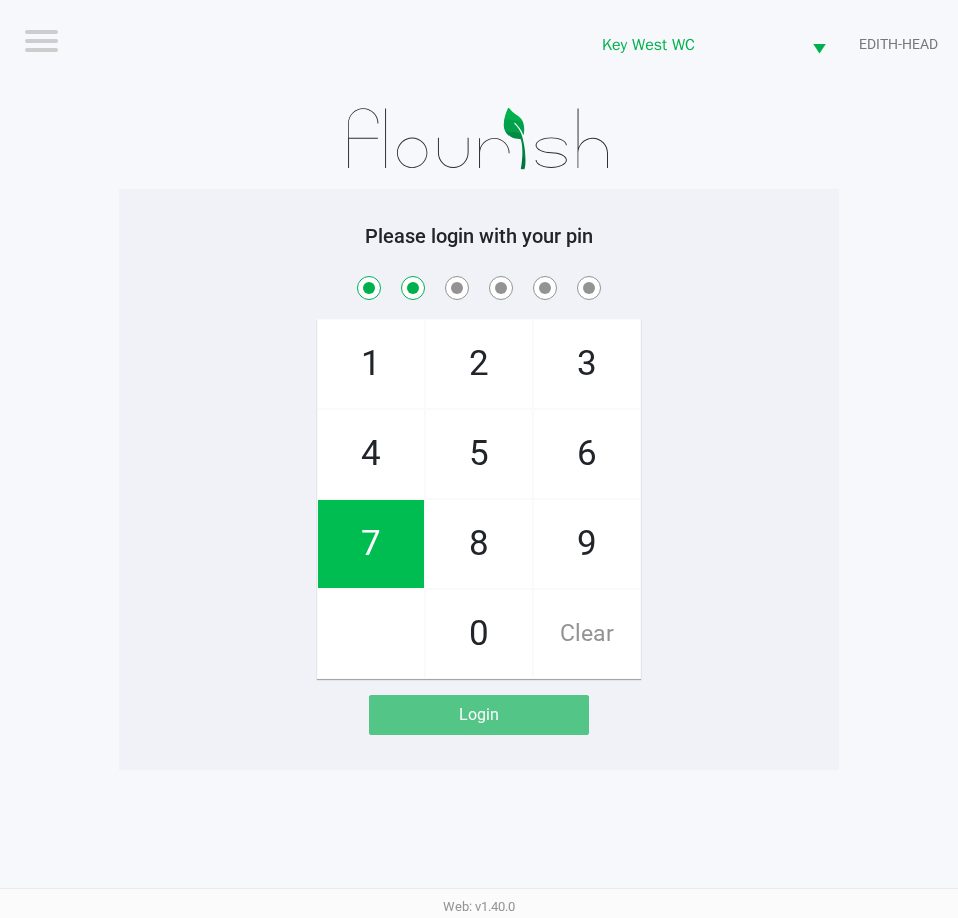 checkbox on "true" 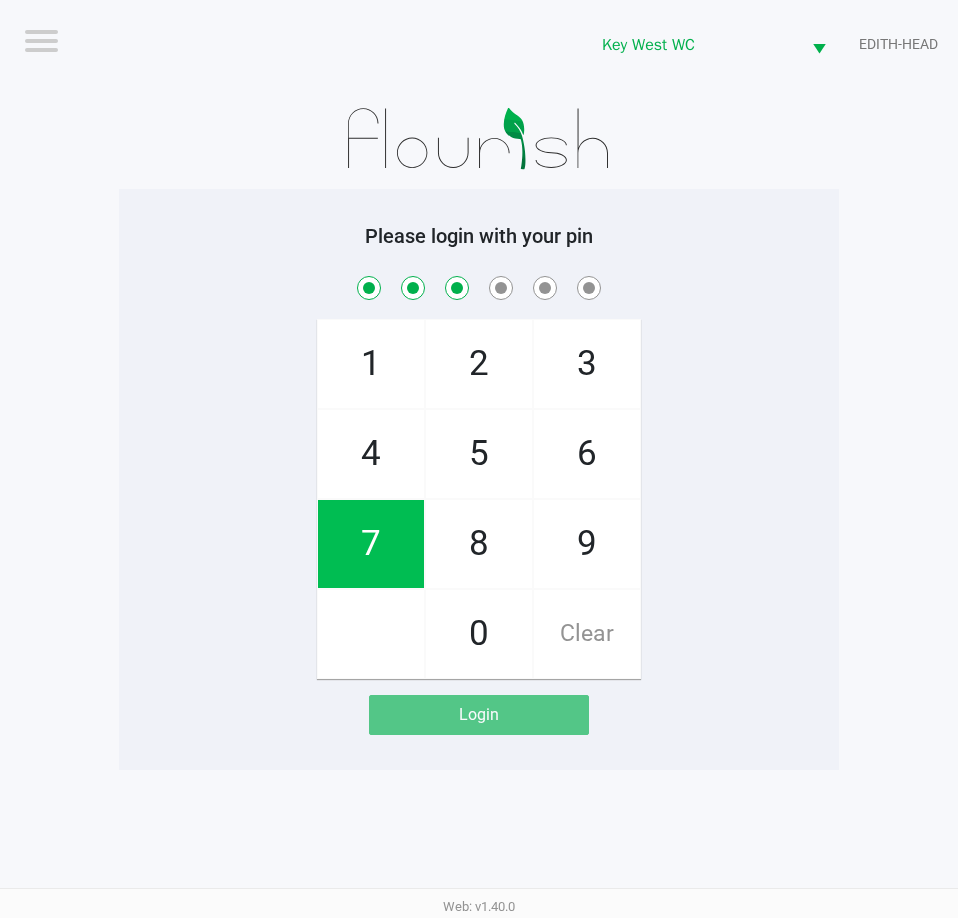 checkbox on "true" 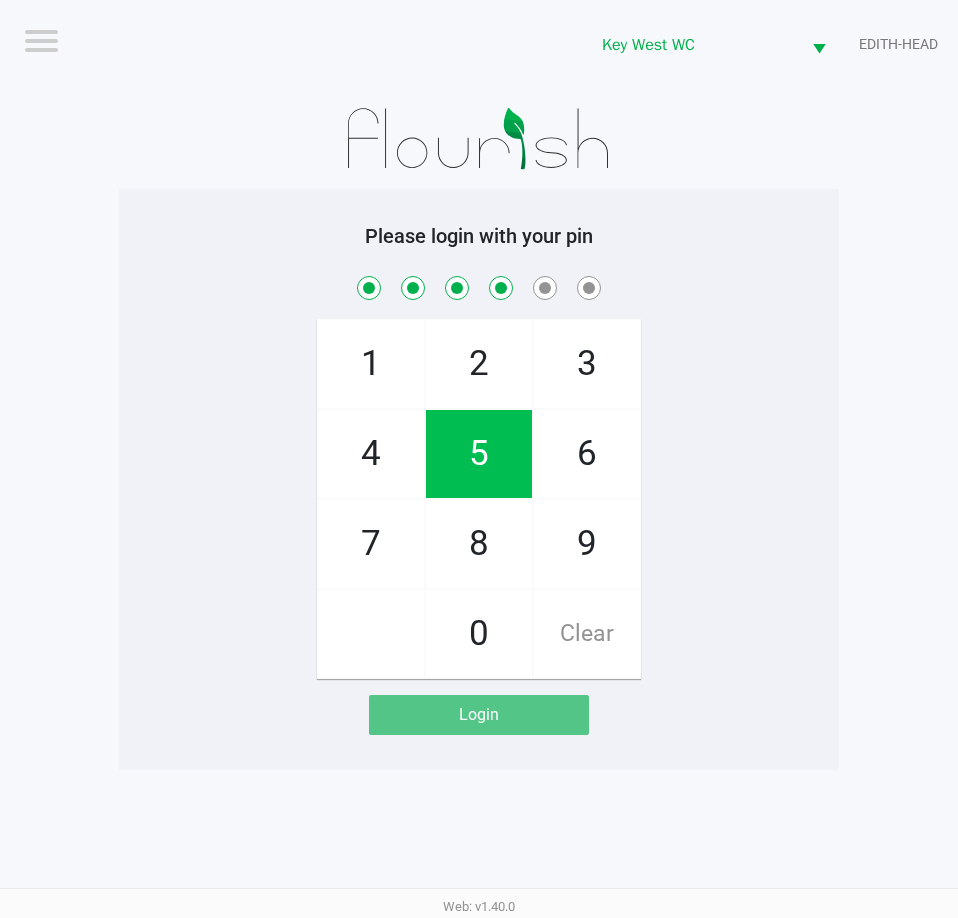 checkbox on "true" 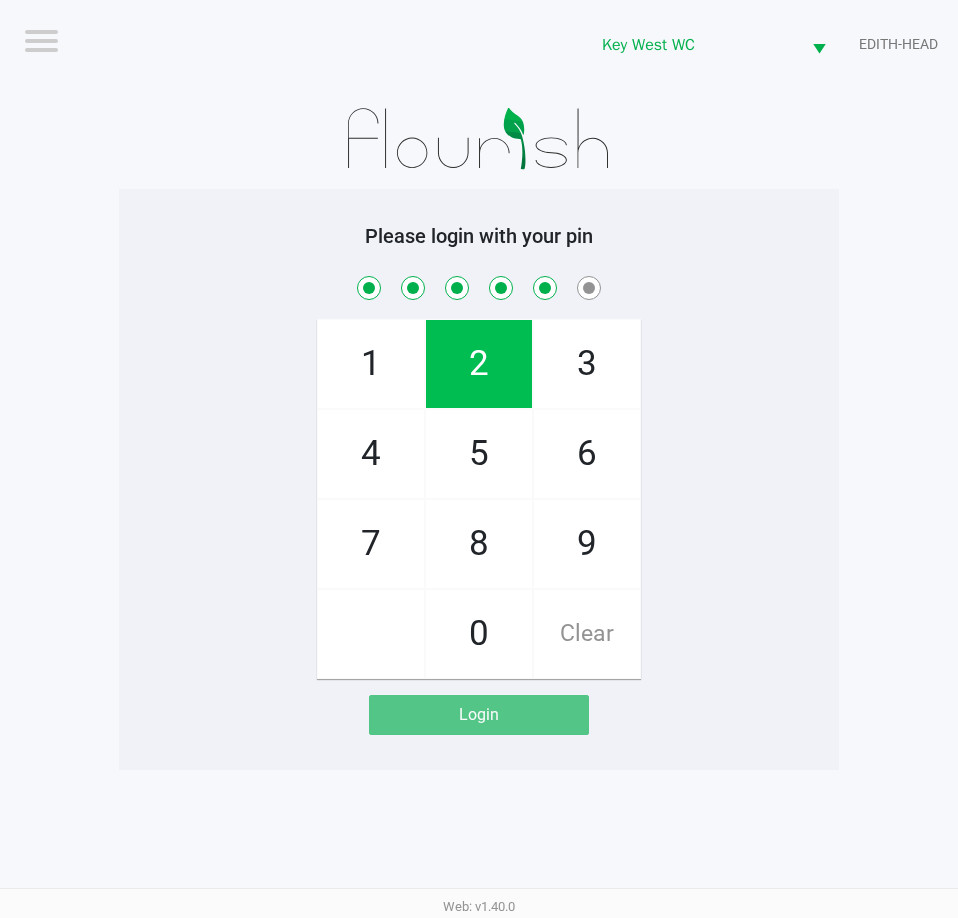 checkbox on "true" 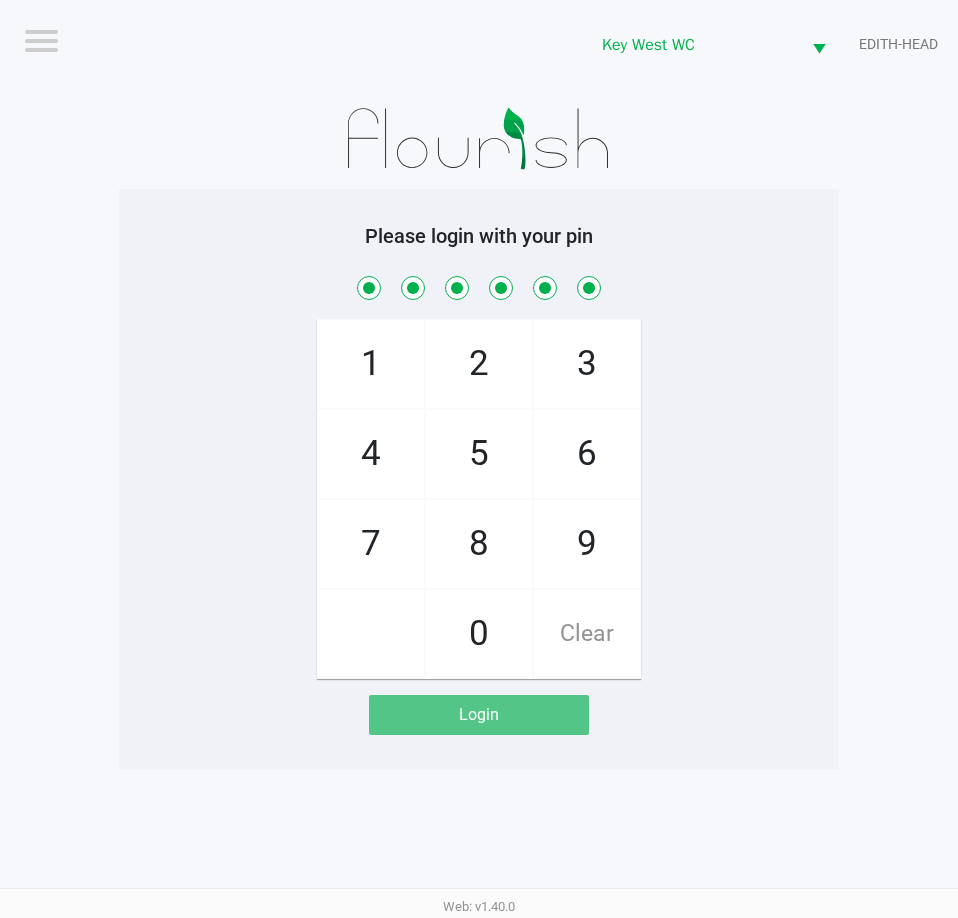 checkbox on "true" 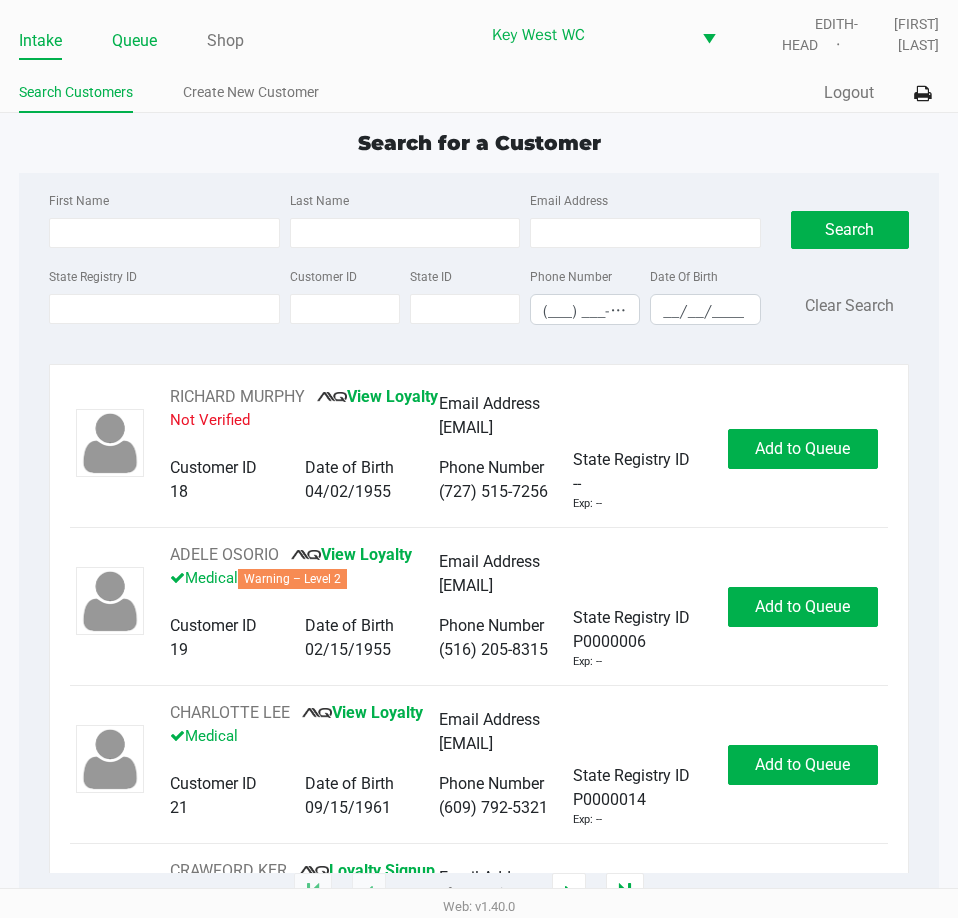 click on "Queue" 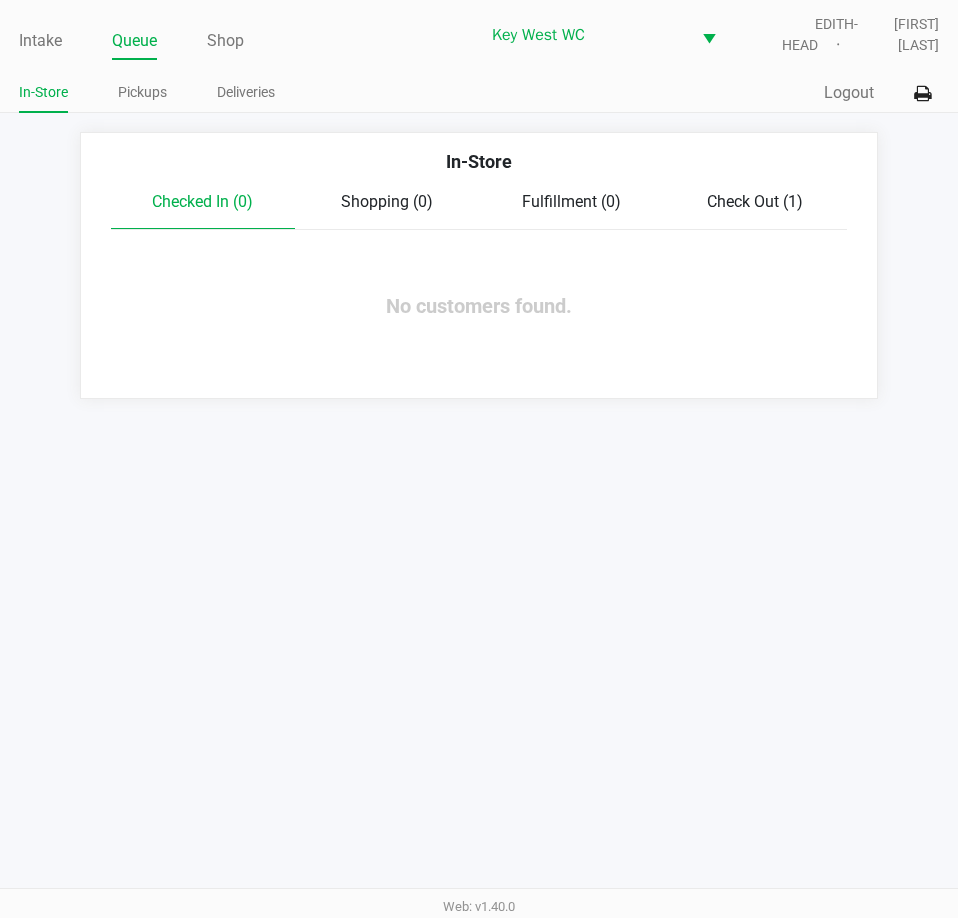 click on "Check Out (1)" 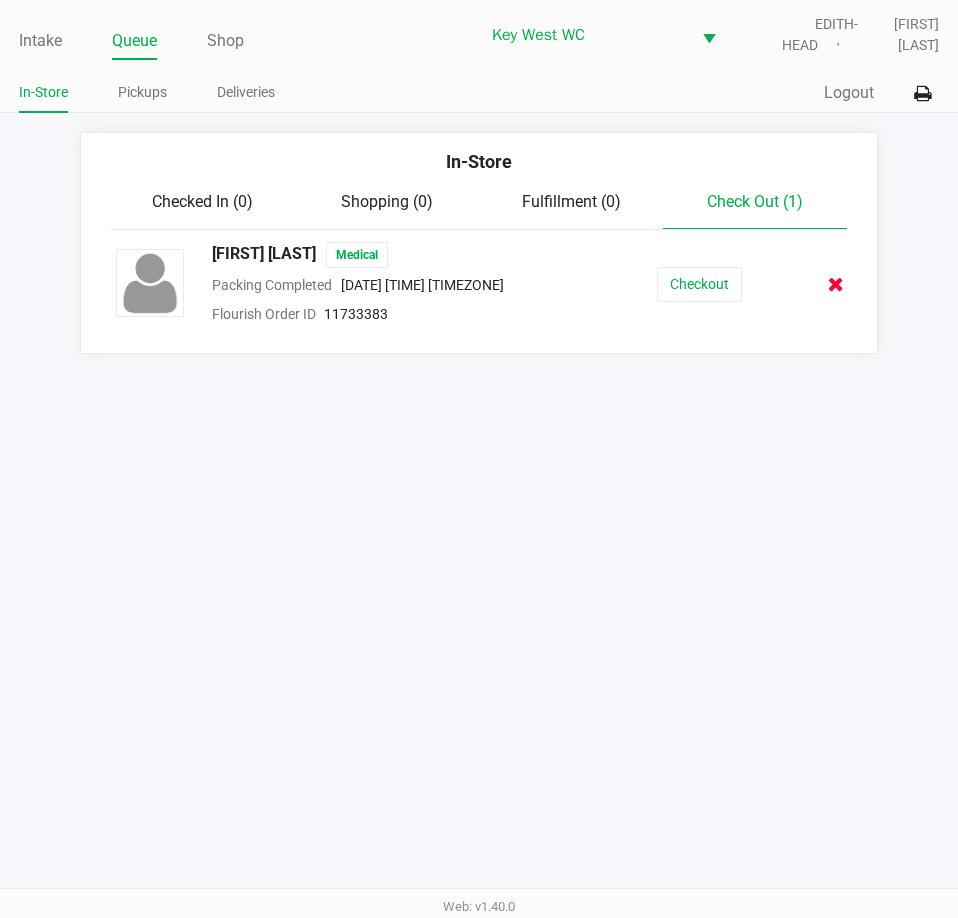 click 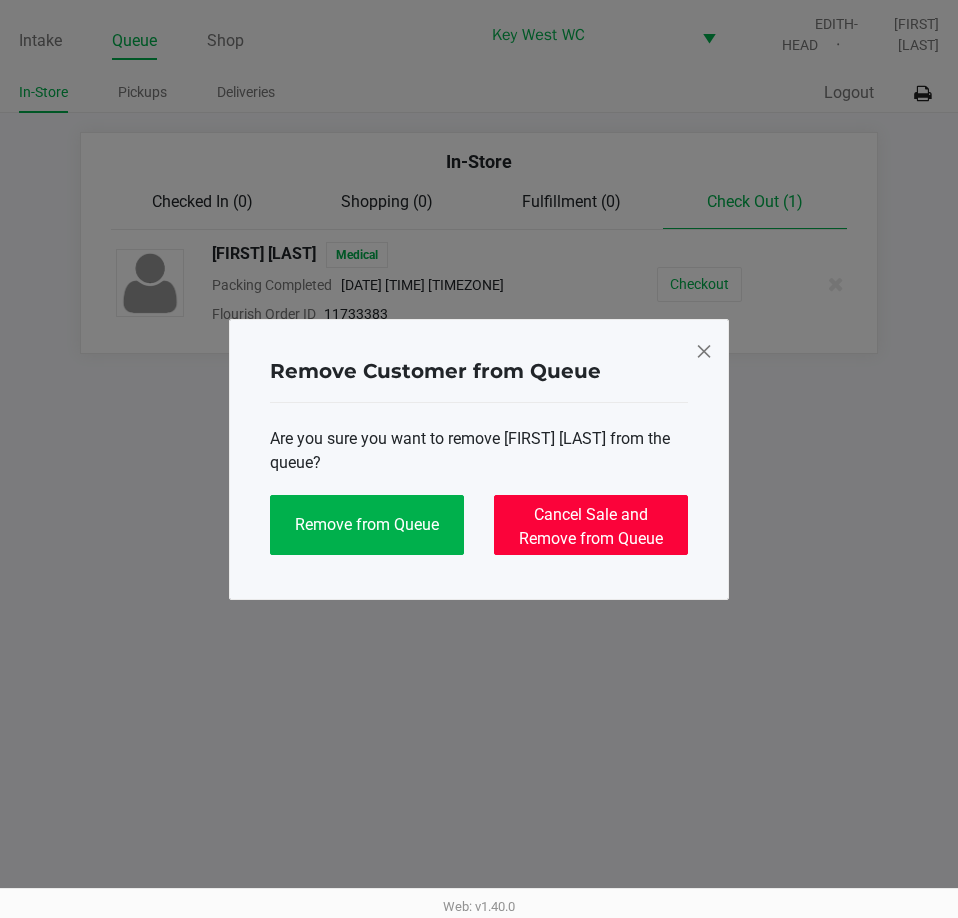 click on "Cancel Sale and Remove from Queue" 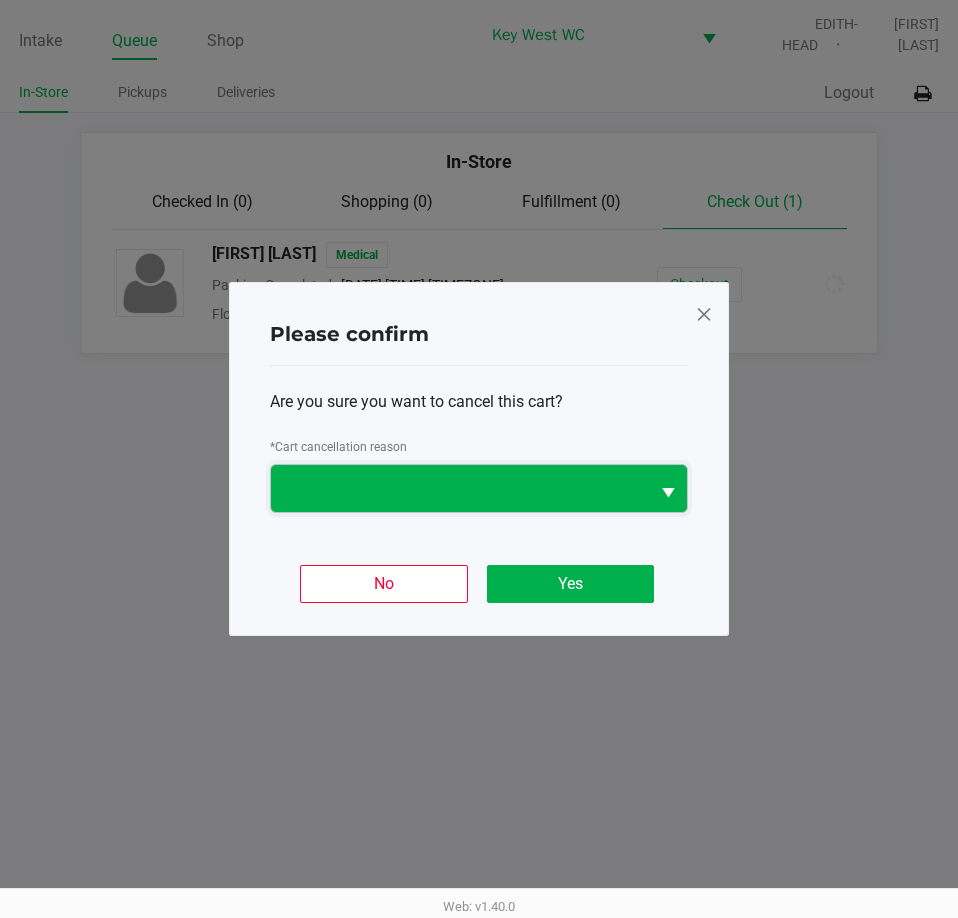 click at bounding box center [460, 489] 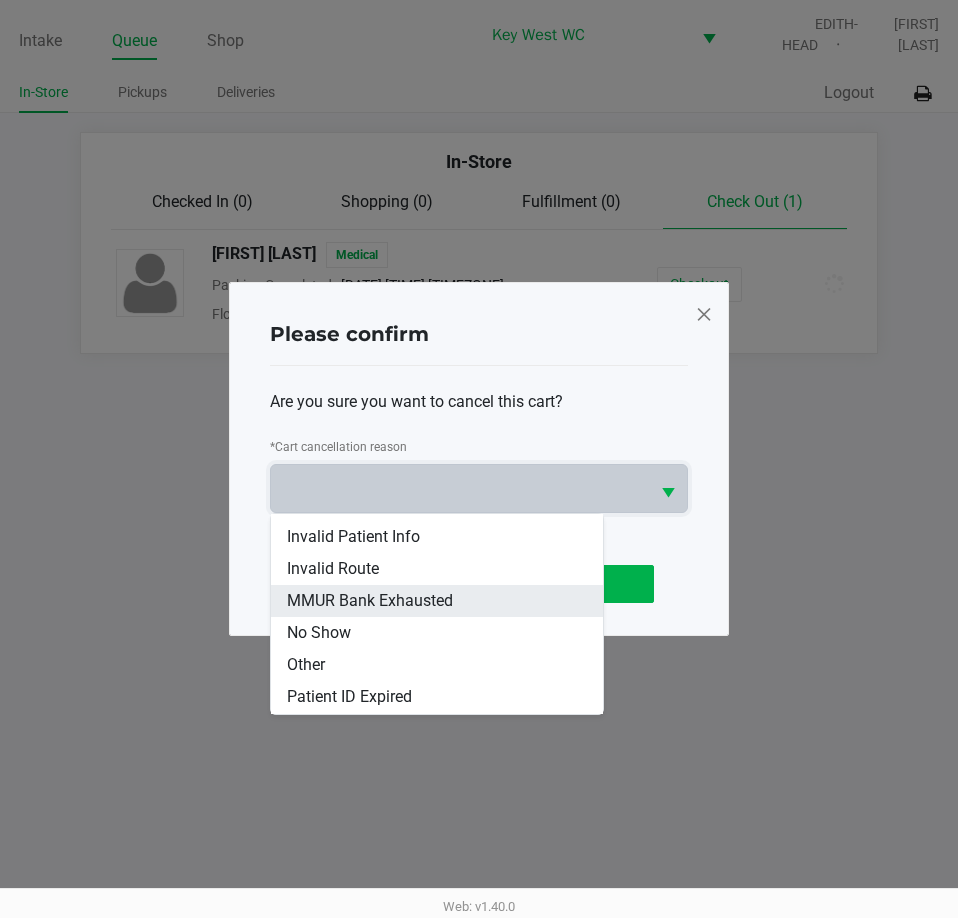 scroll, scrollTop: 88, scrollLeft: 0, axis: vertical 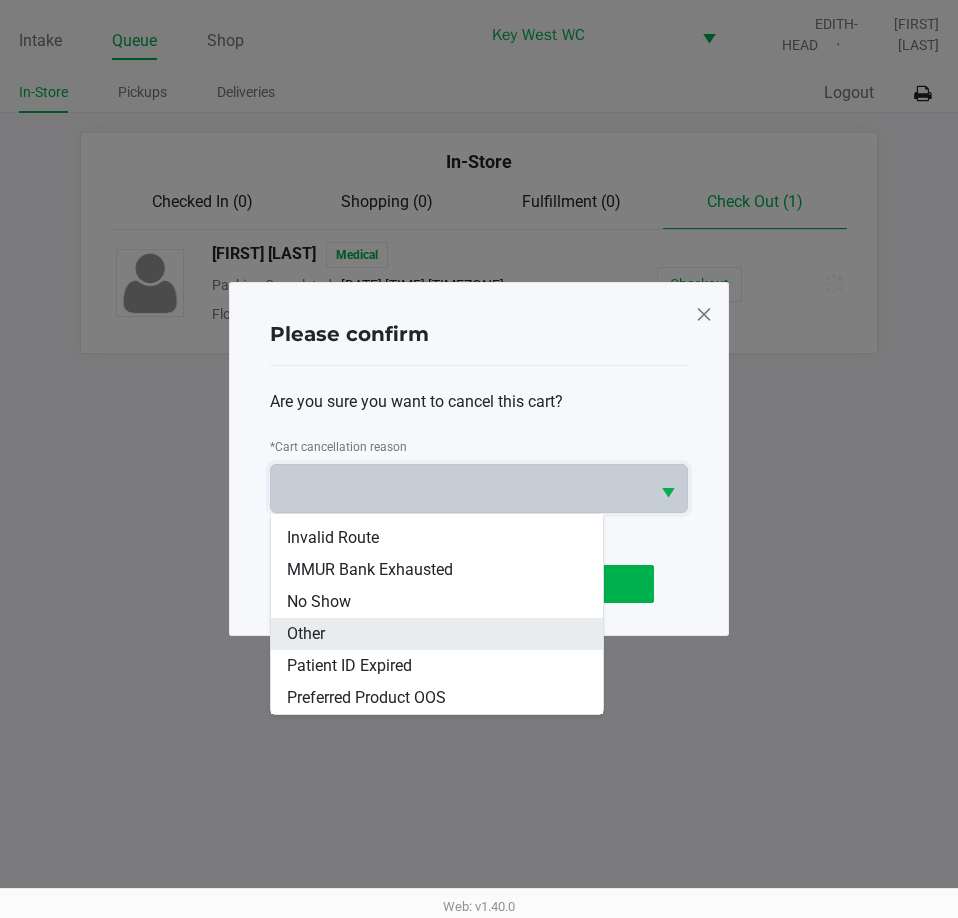 click on "Other" at bounding box center (437, 634) 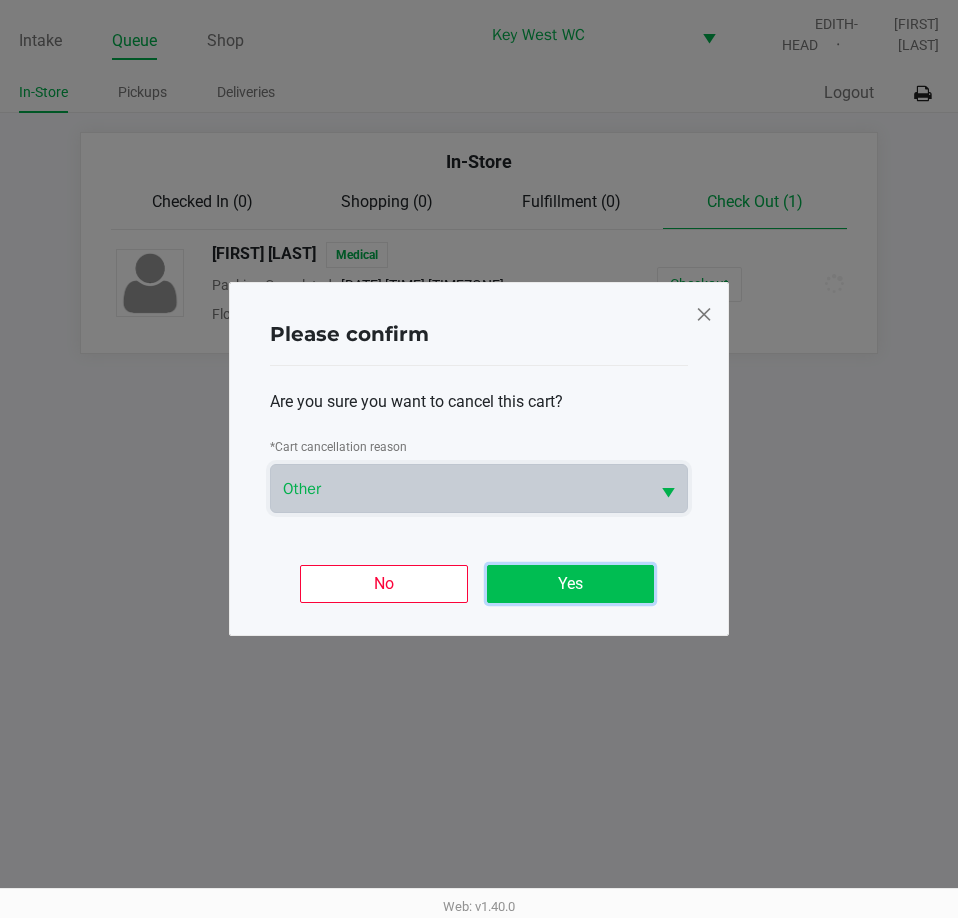 click on "Yes" 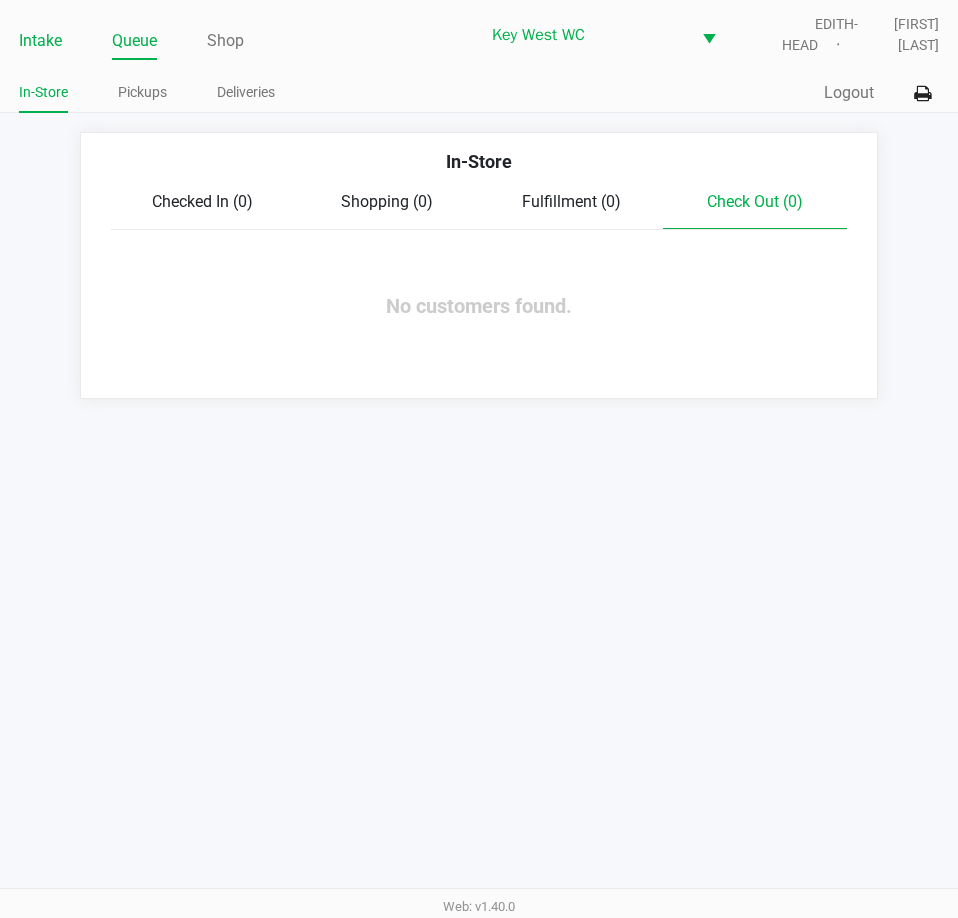 click on "Intake" 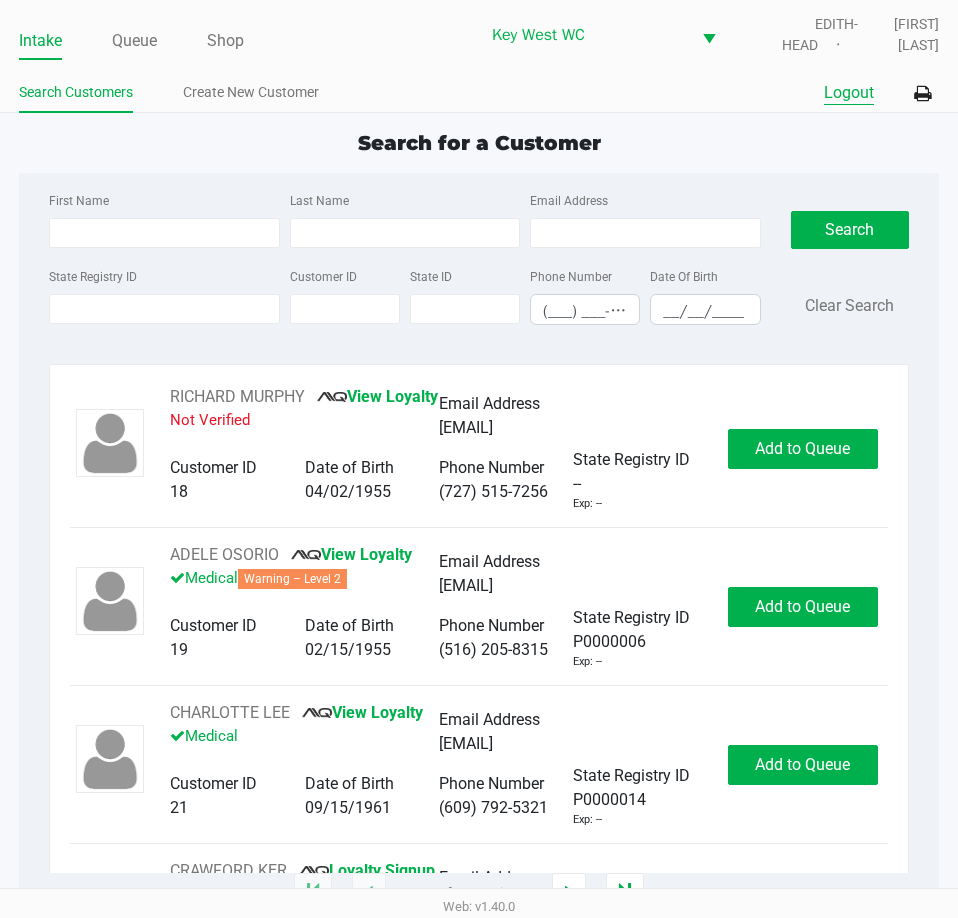 click on "Logout" 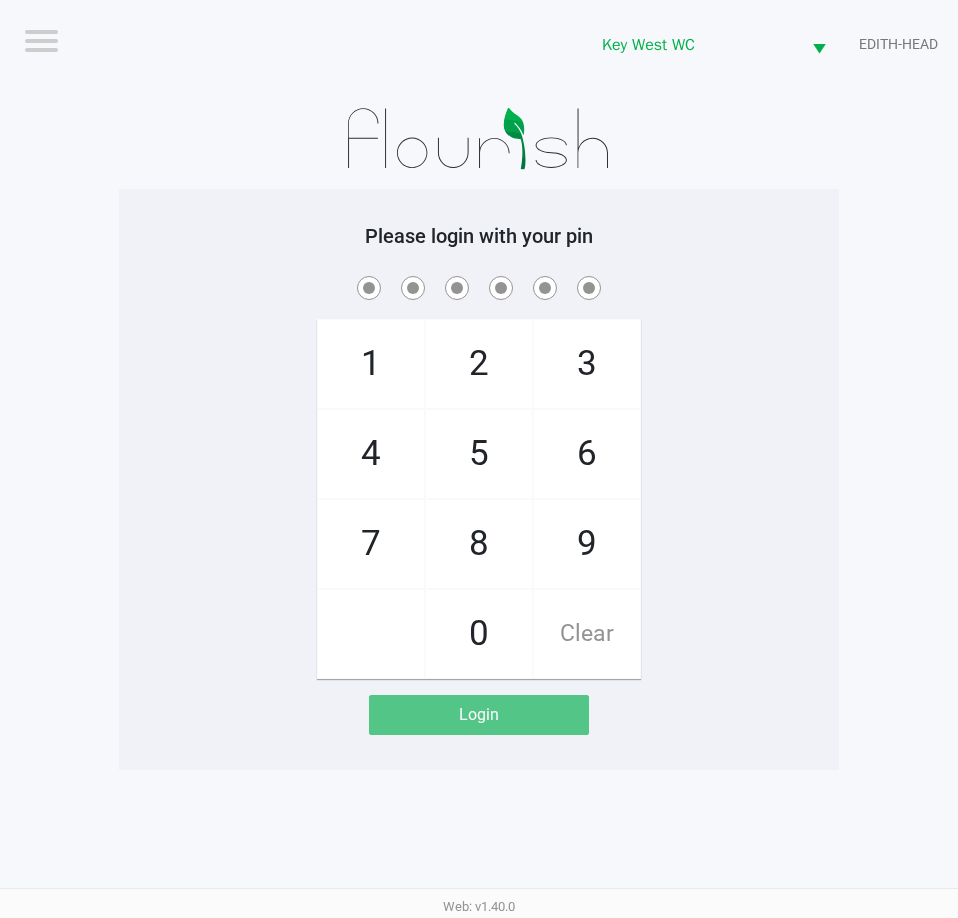 click on "1   4   7       2   5   8   0   3   6   9   Clear" 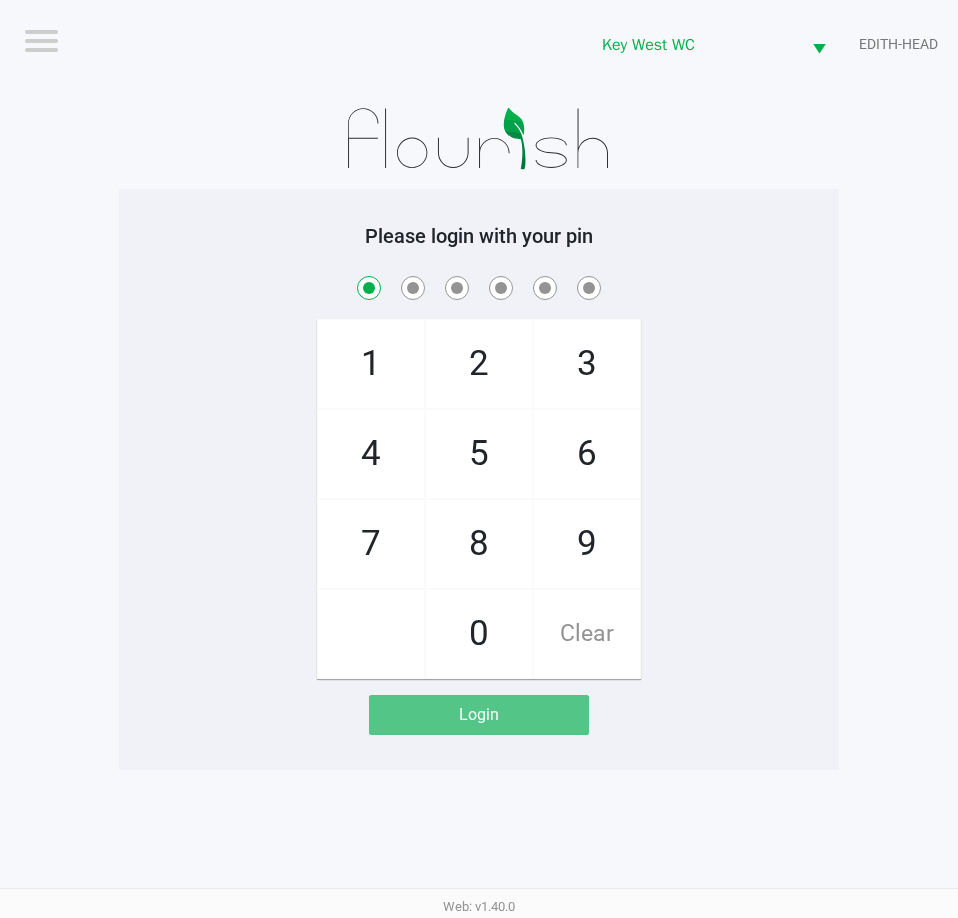 checkbox on "true" 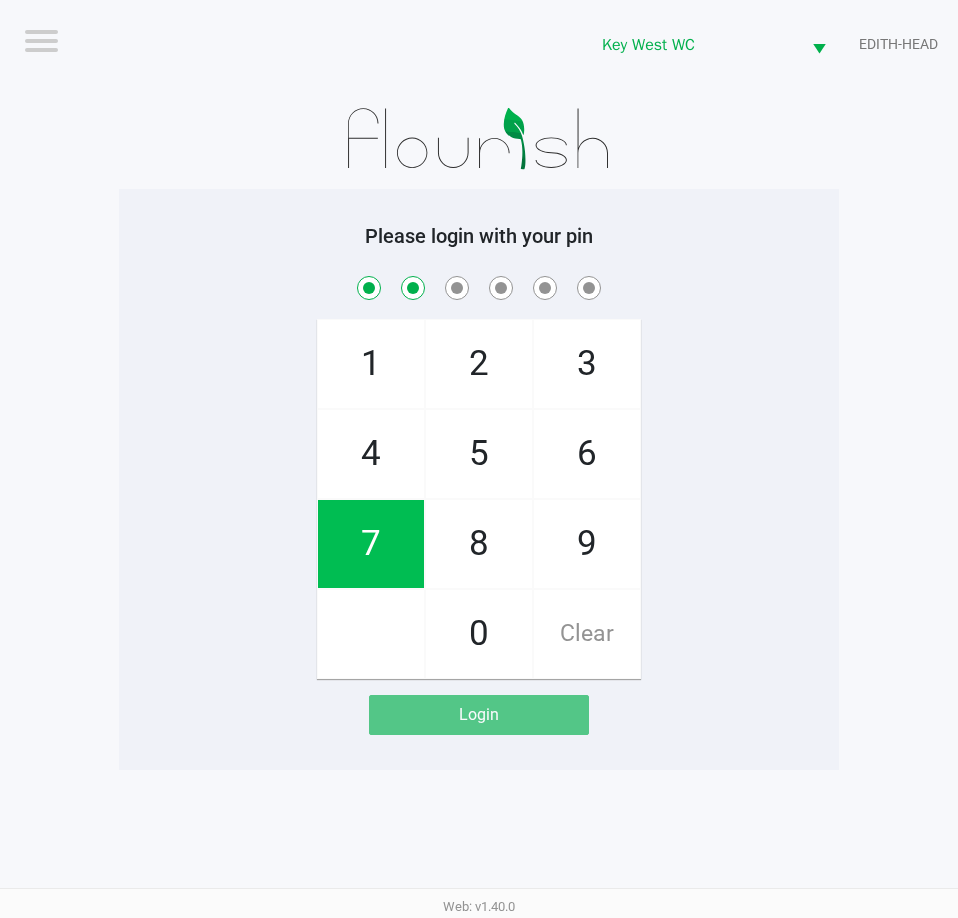 checkbox on "true" 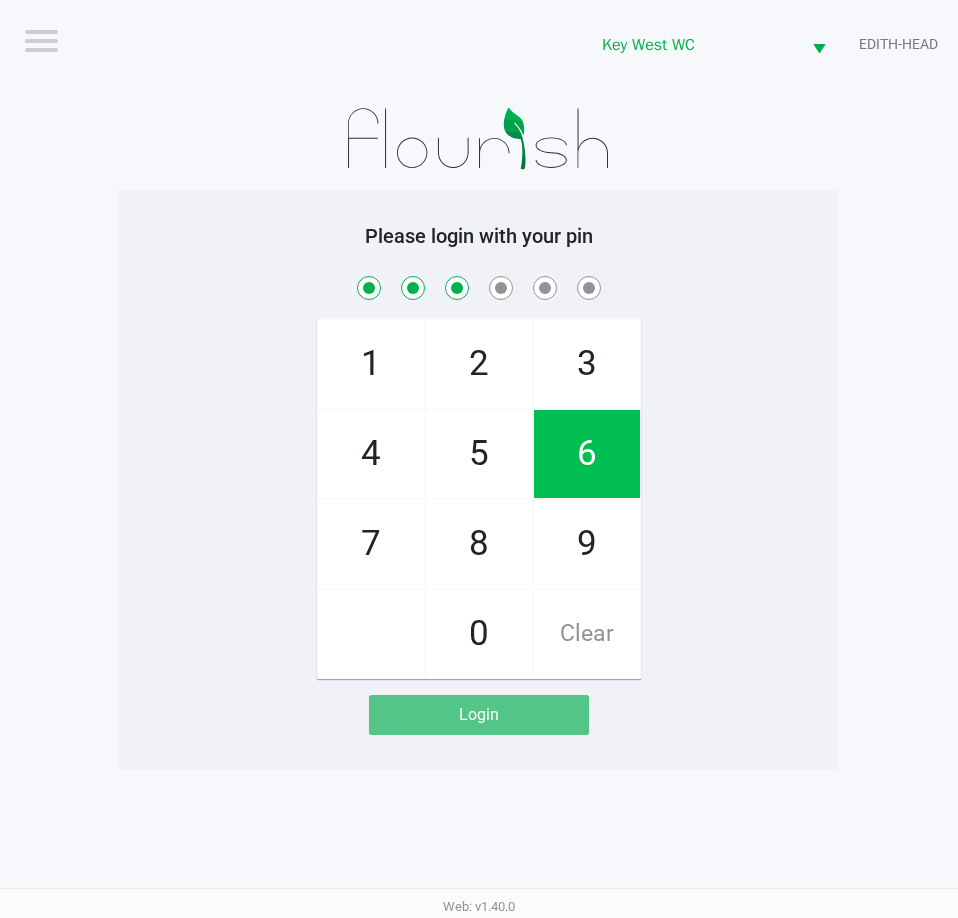 checkbox on "true" 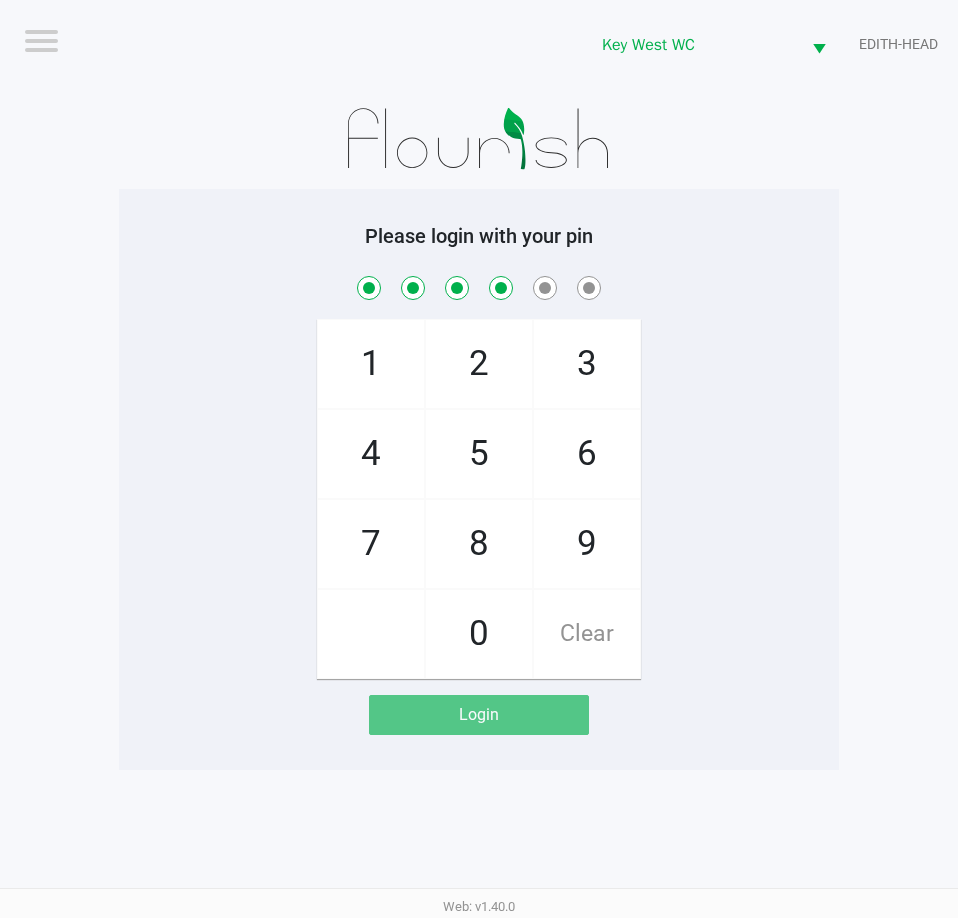 checkbox on "true" 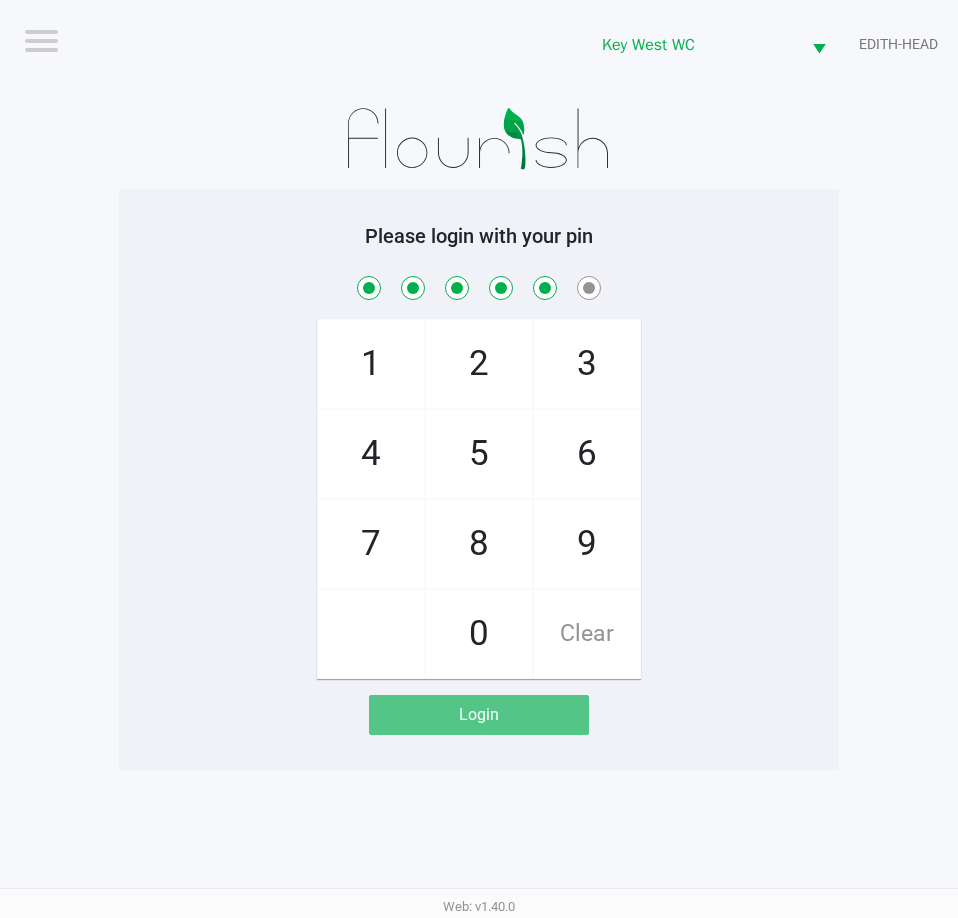 checkbox on "true" 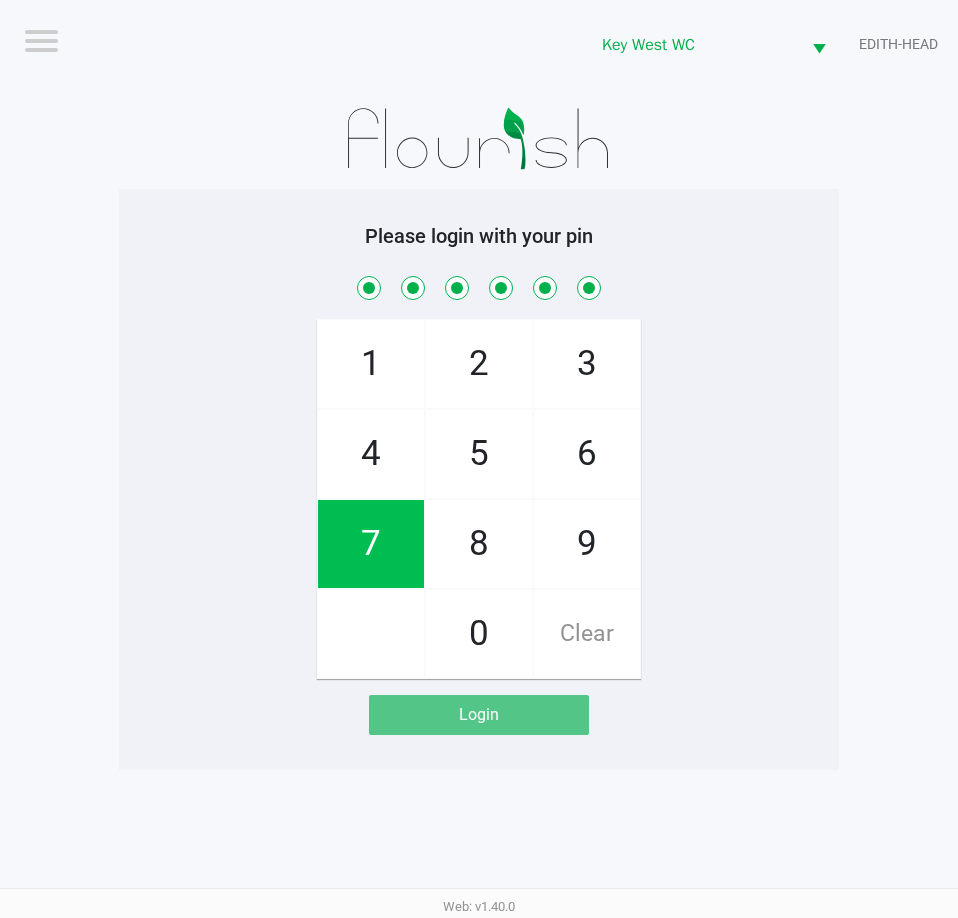 checkbox on "true" 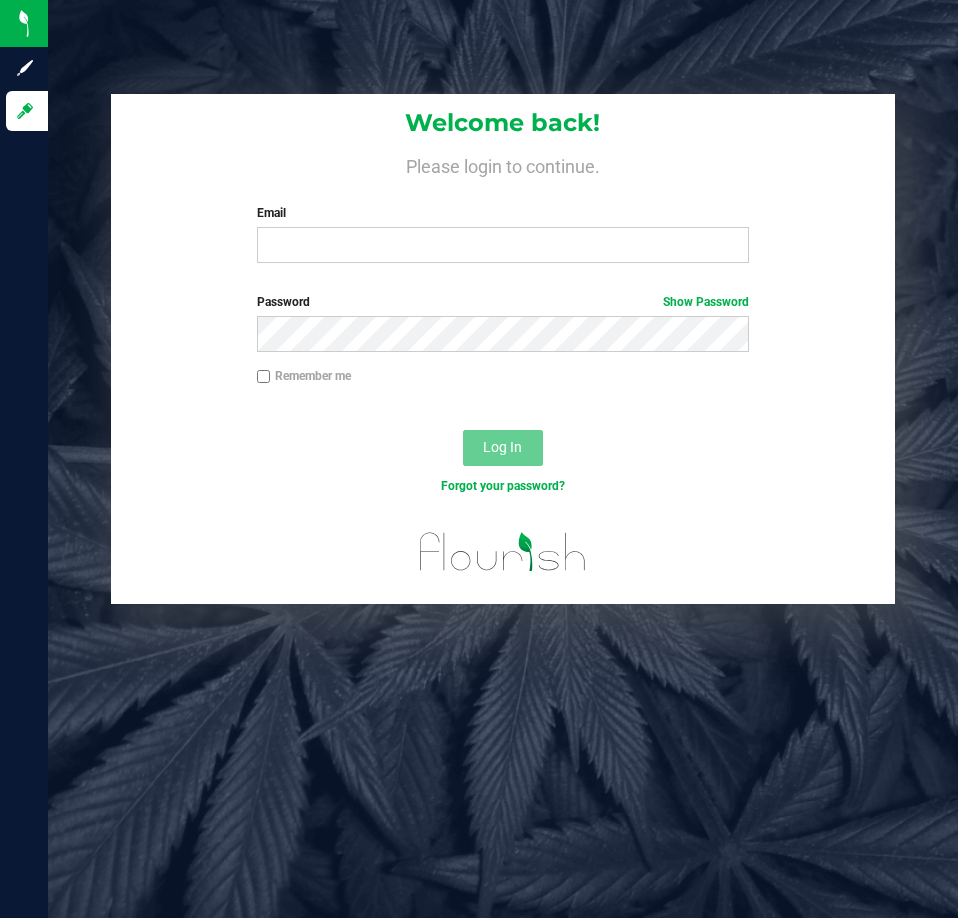 scroll, scrollTop: 0, scrollLeft: 0, axis: both 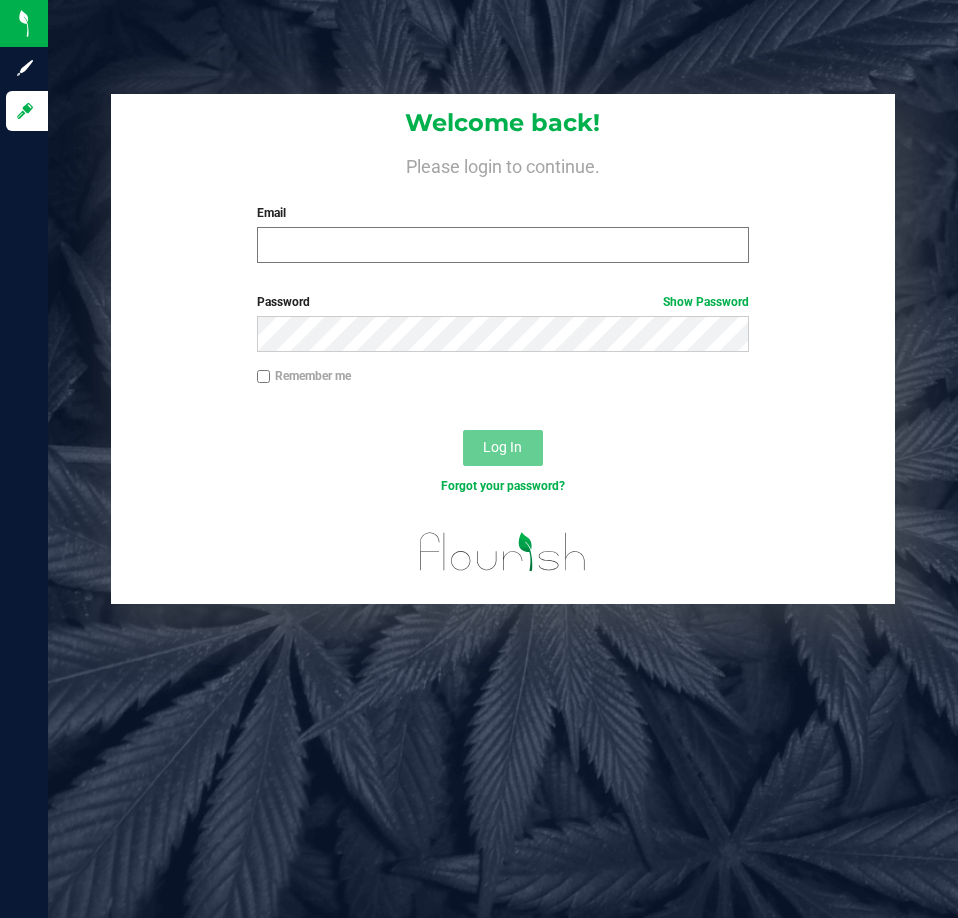 click on "Welcome back!
Please login to continue.
Email
Required
Please format your email correctly." at bounding box center (502, 186) 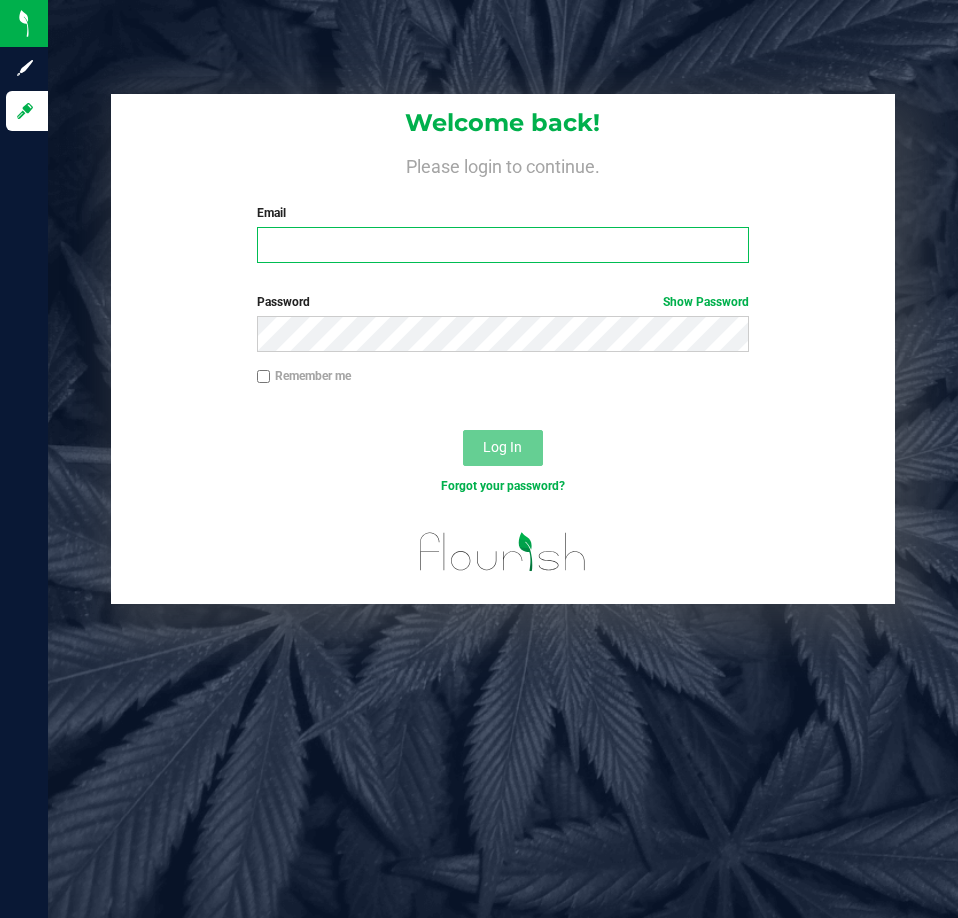 click on "Email" at bounding box center [503, 245] 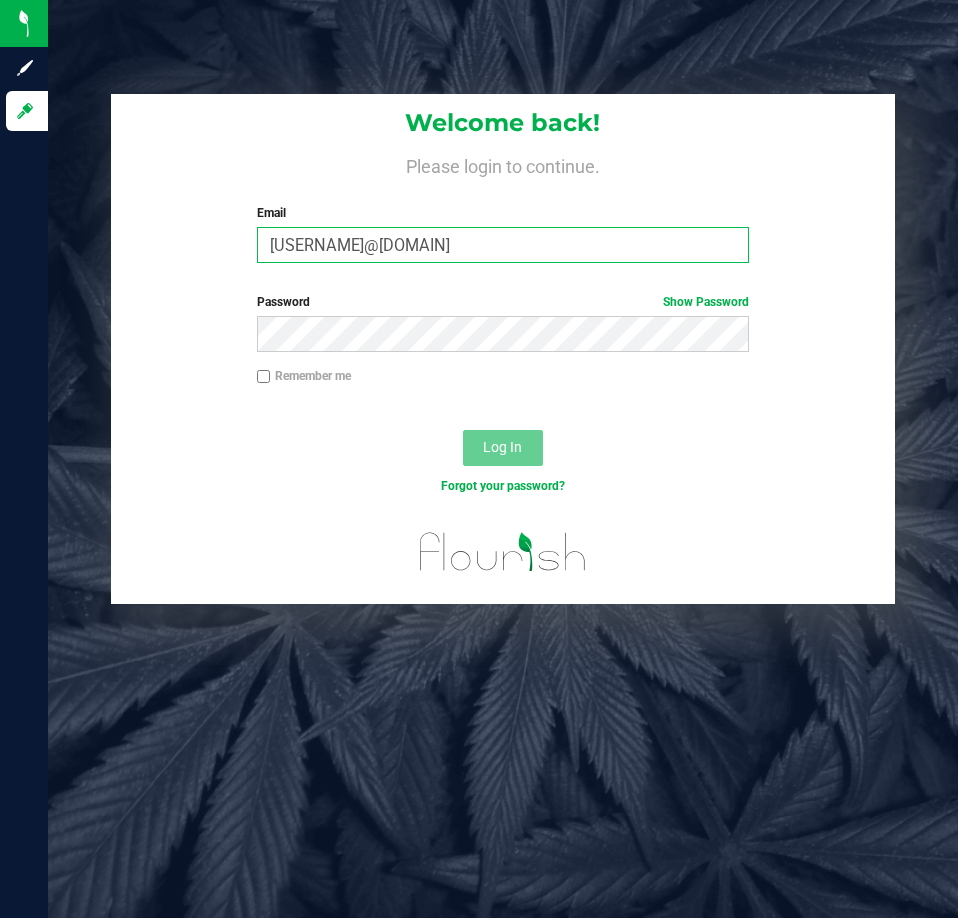 type on "[EMAIL]" 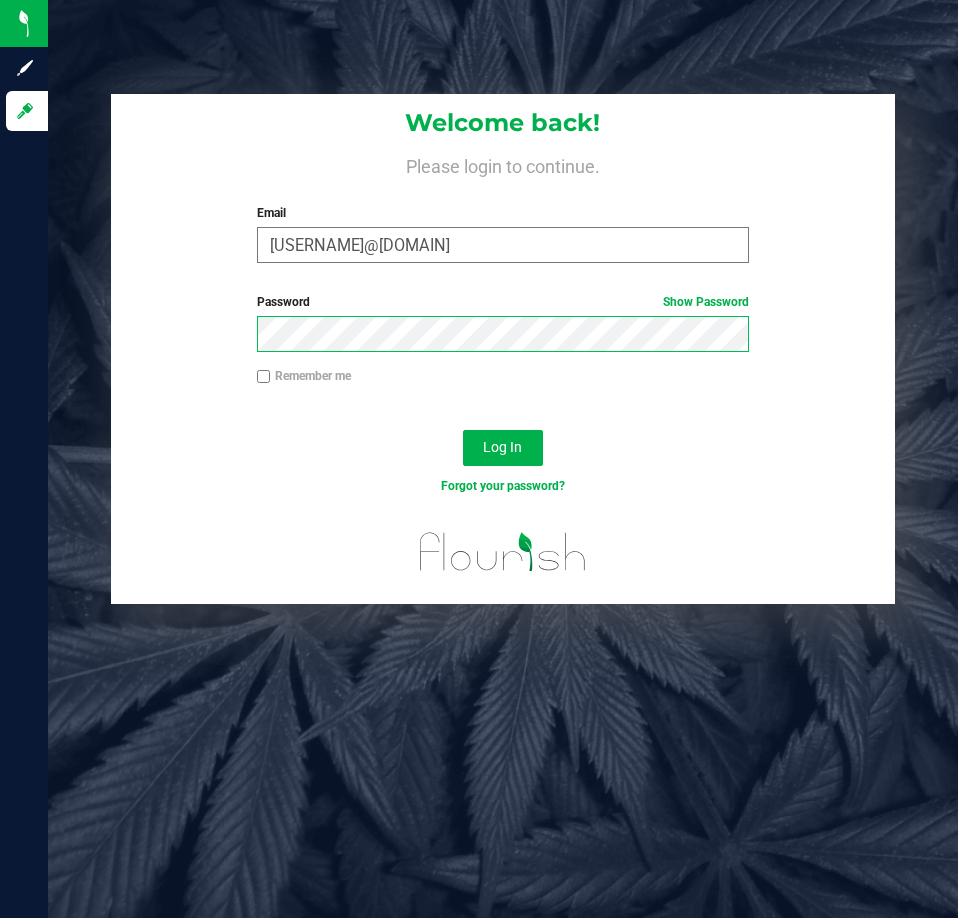 click on "Log In" at bounding box center (503, 448) 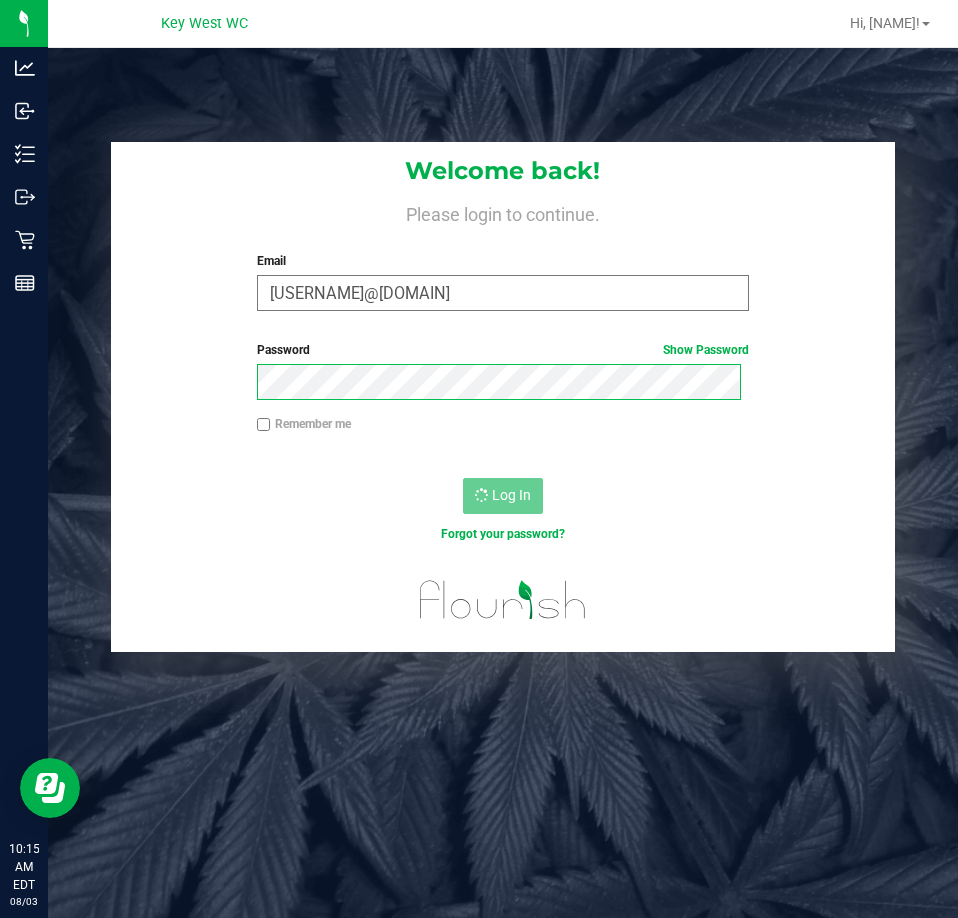 scroll, scrollTop: 0, scrollLeft: 0, axis: both 